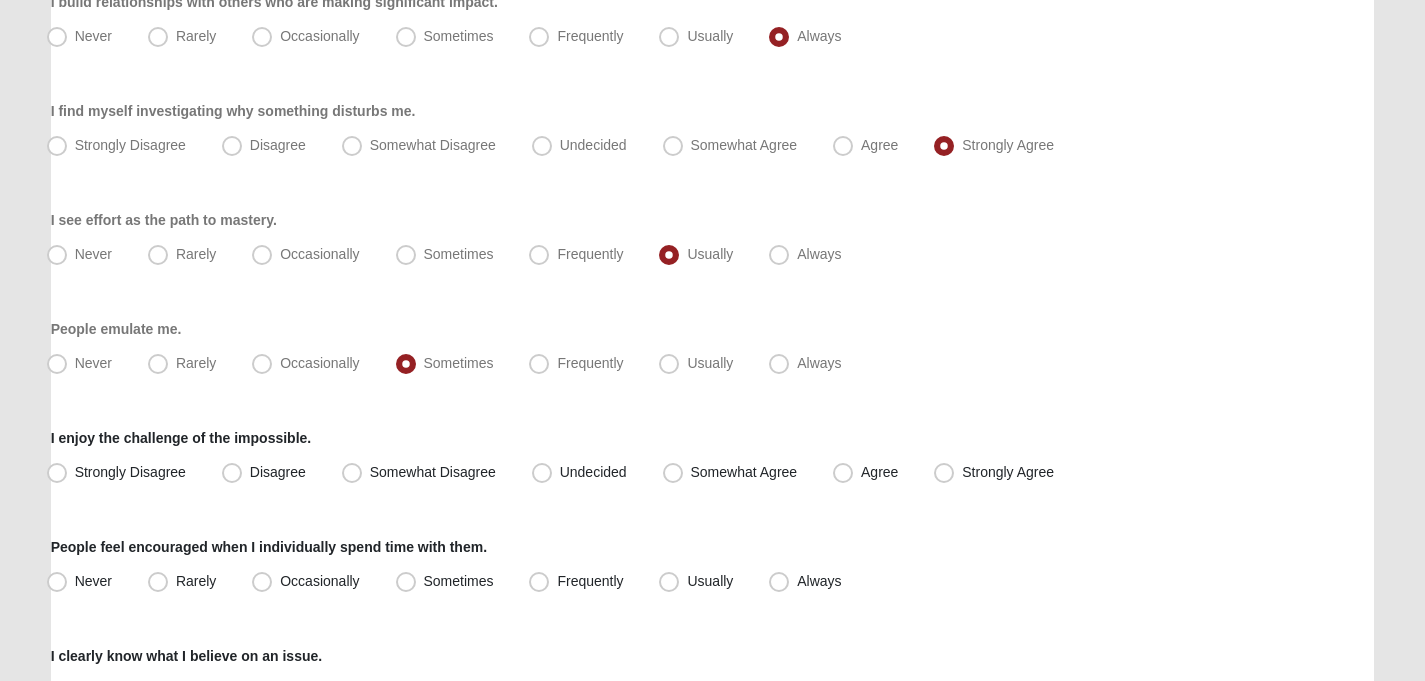 scroll, scrollTop: 1408, scrollLeft: 0, axis: vertical 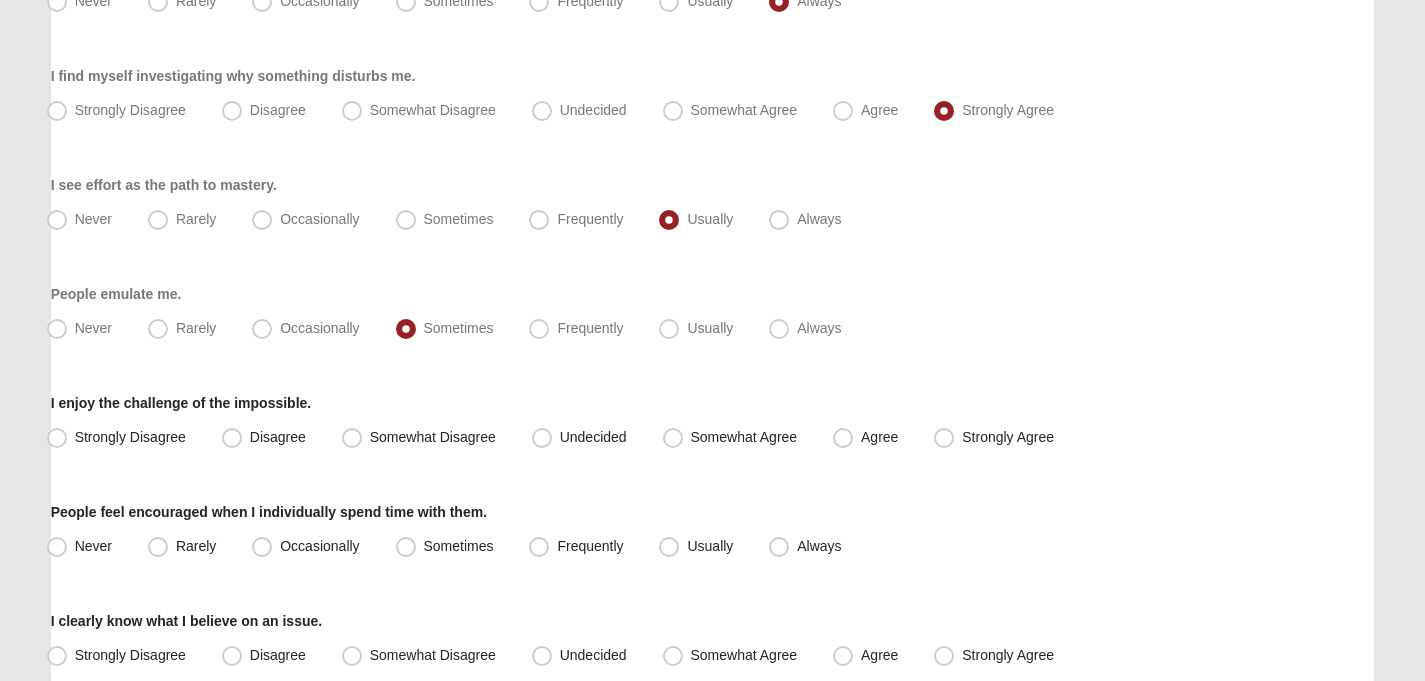click on "I enjoy the challenge of the impossible.
Strongly Disagree
Disagree
Somewhat Disagree
Undecided
Somewhat Agree
Agree
Strongly Agree" at bounding box center (713, 423) 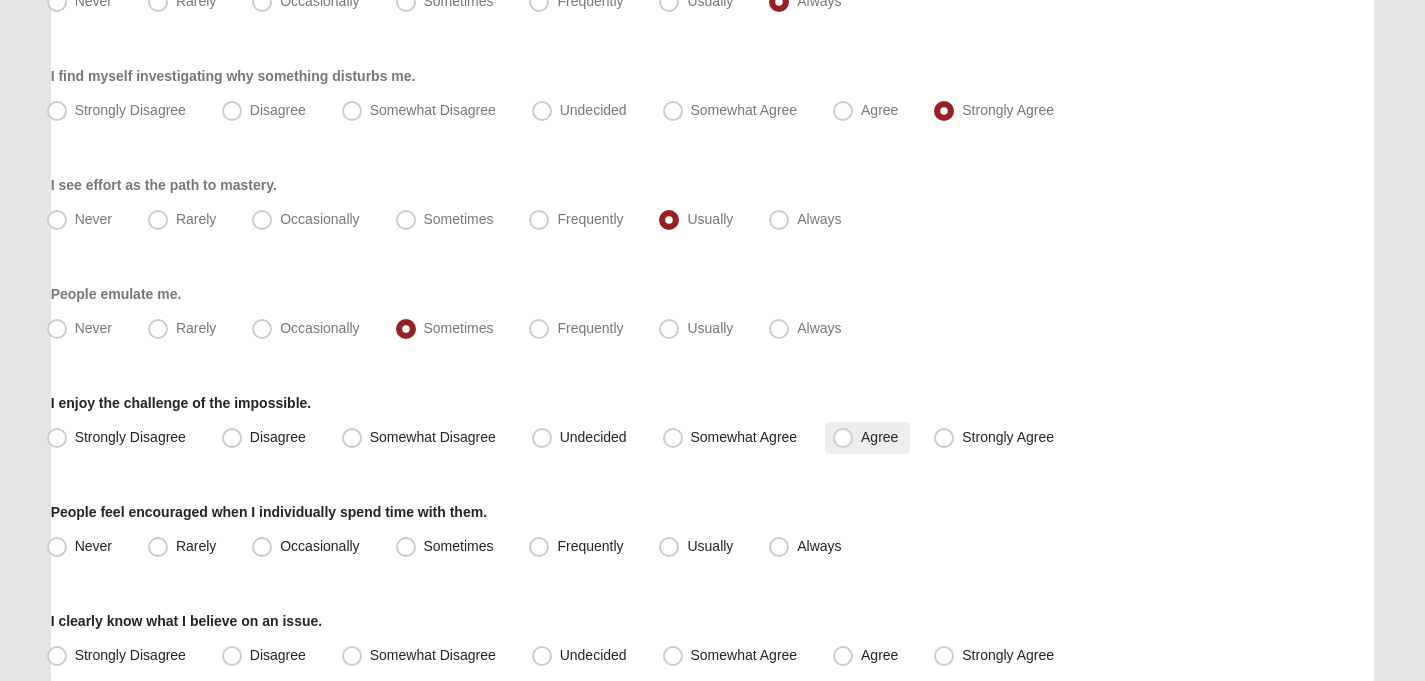 click on "Agree" at bounding box center (879, 437) 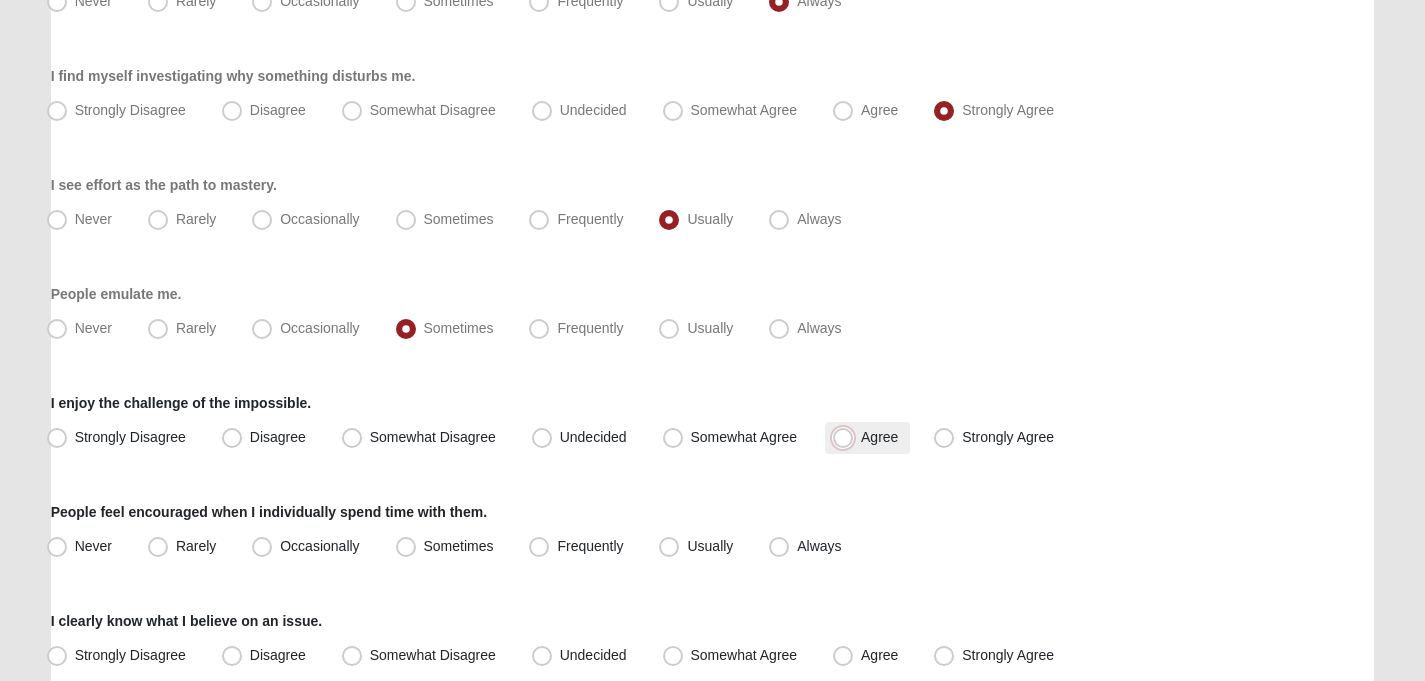 click on "Agree" at bounding box center (847, 437) 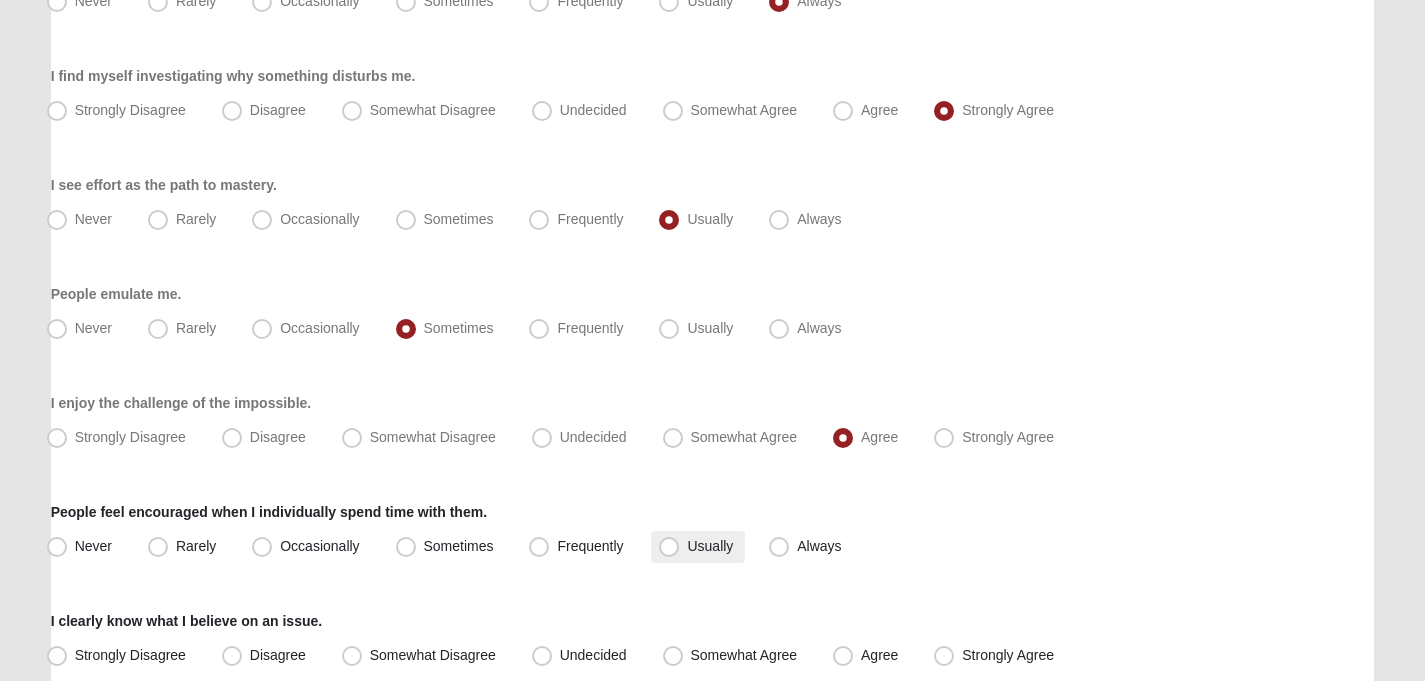 click on "Usually" at bounding box center (710, 546) 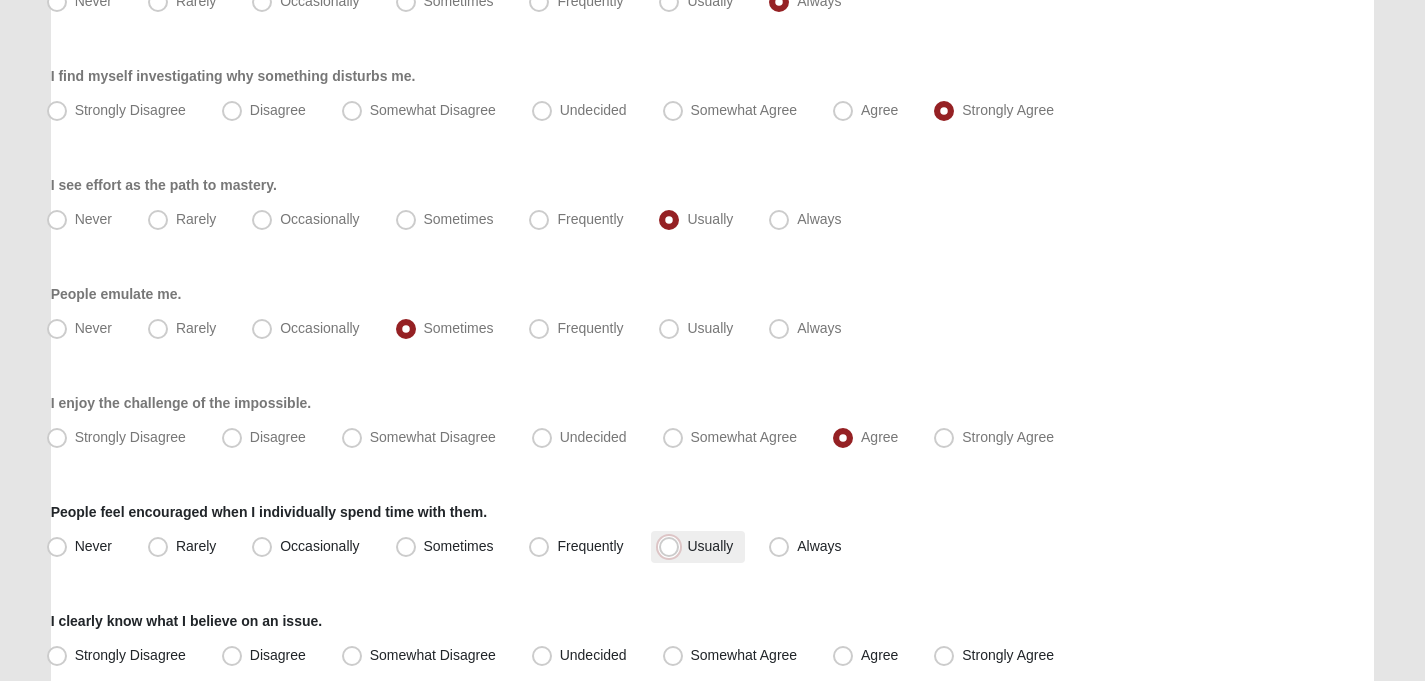 click on "Usually" at bounding box center [673, 546] 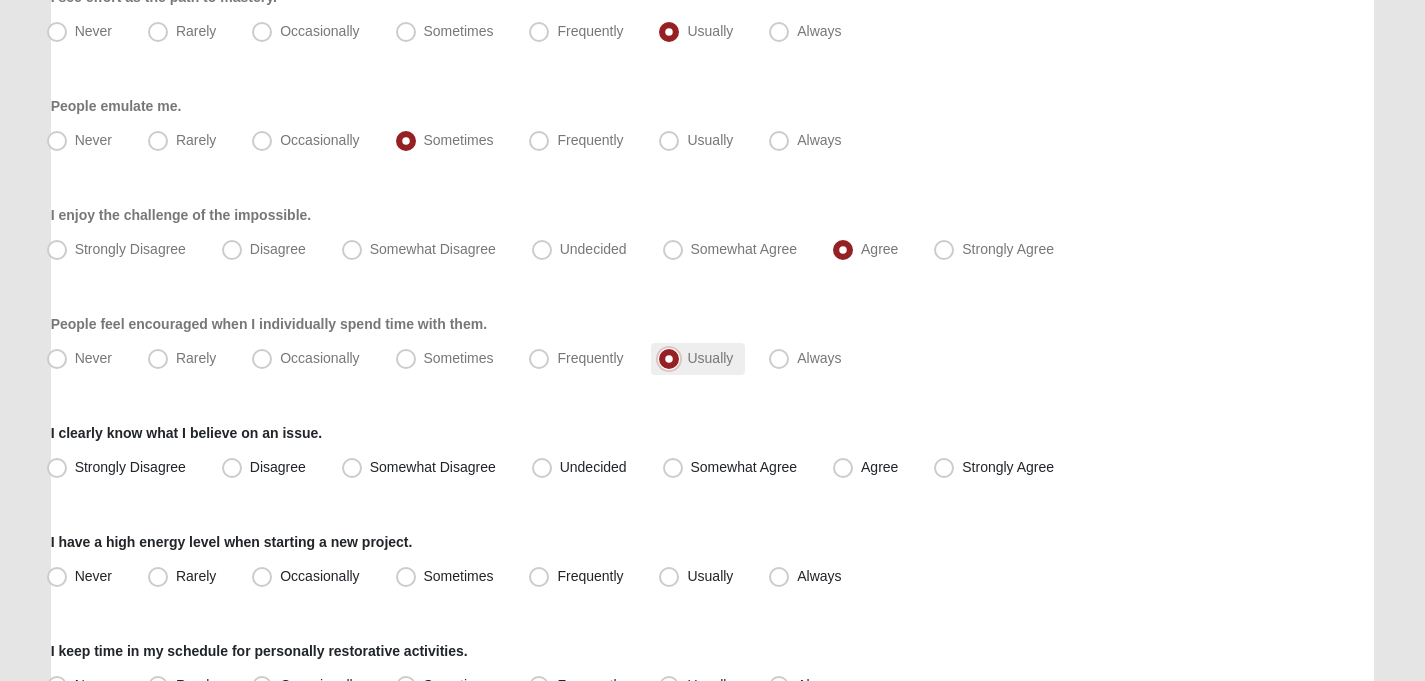scroll, scrollTop: 1636, scrollLeft: 0, axis: vertical 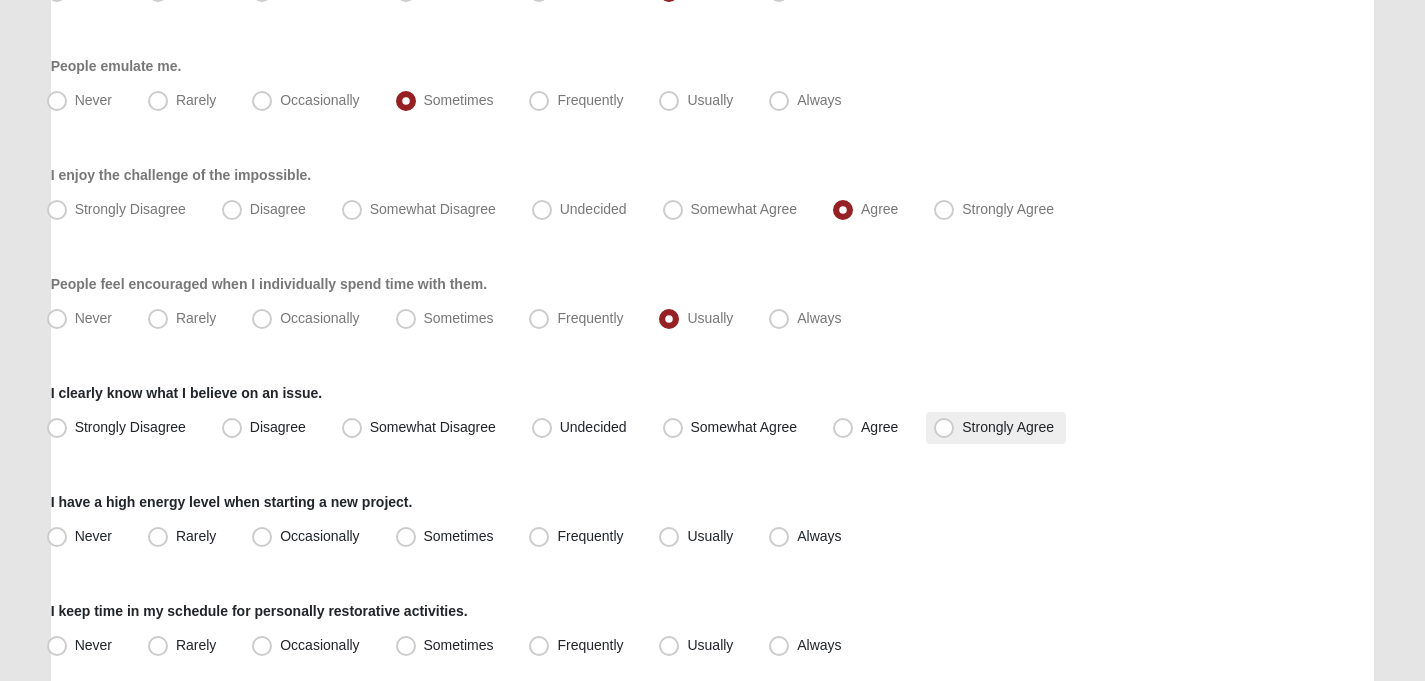 click on "Strongly Agree" at bounding box center [996, 428] 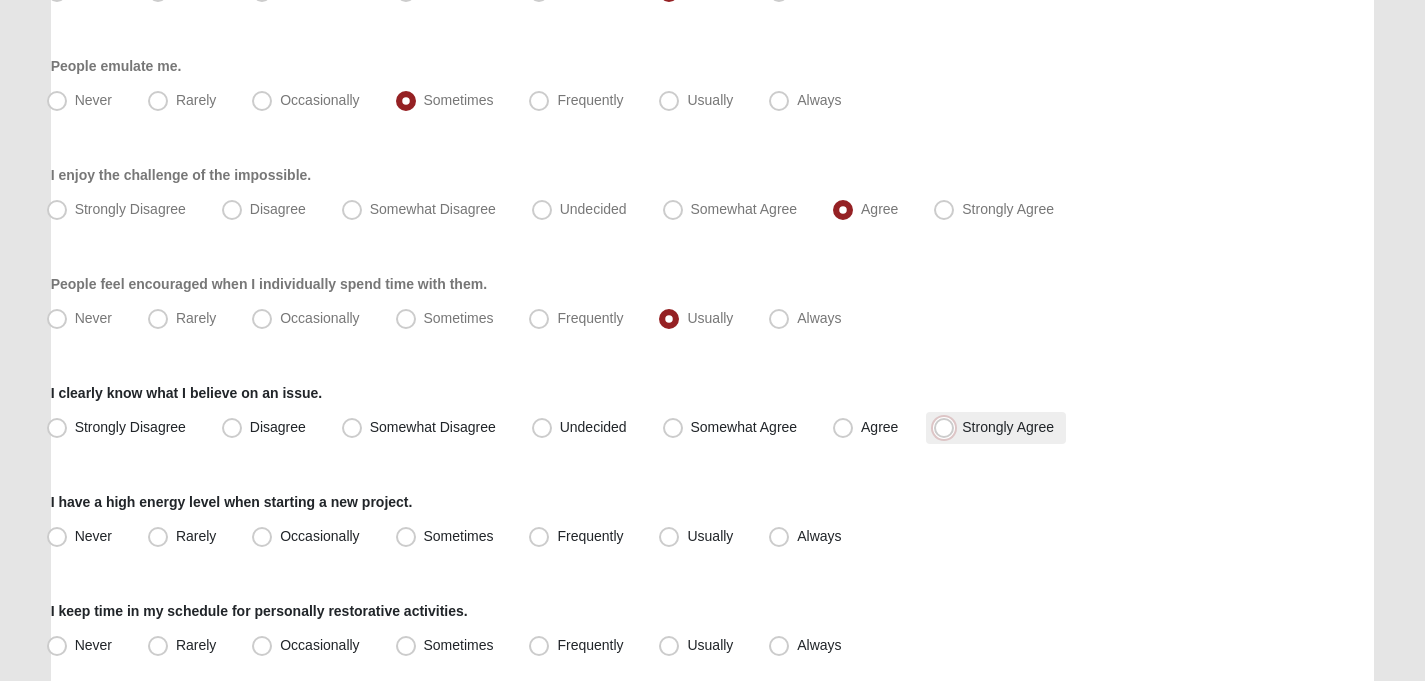 click on "Strongly Agree" at bounding box center [948, 427] 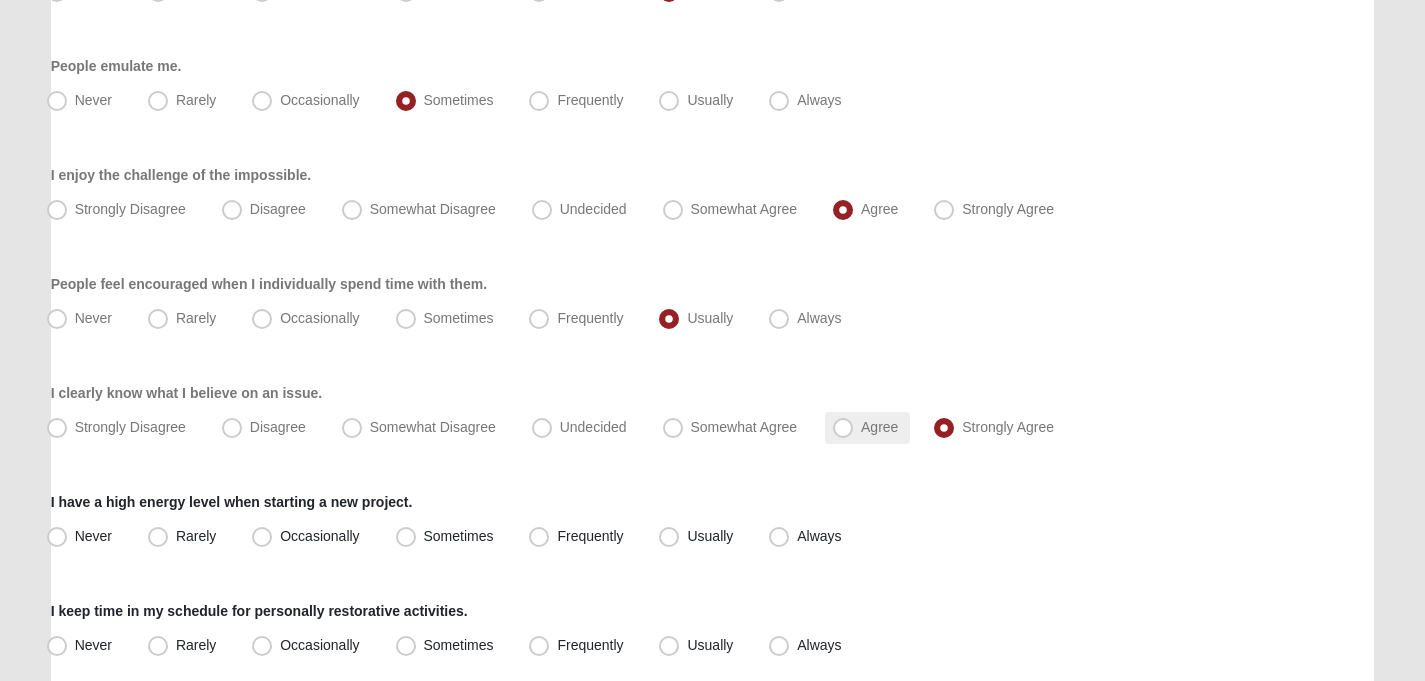 click on "Agree" at bounding box center [879, 427] 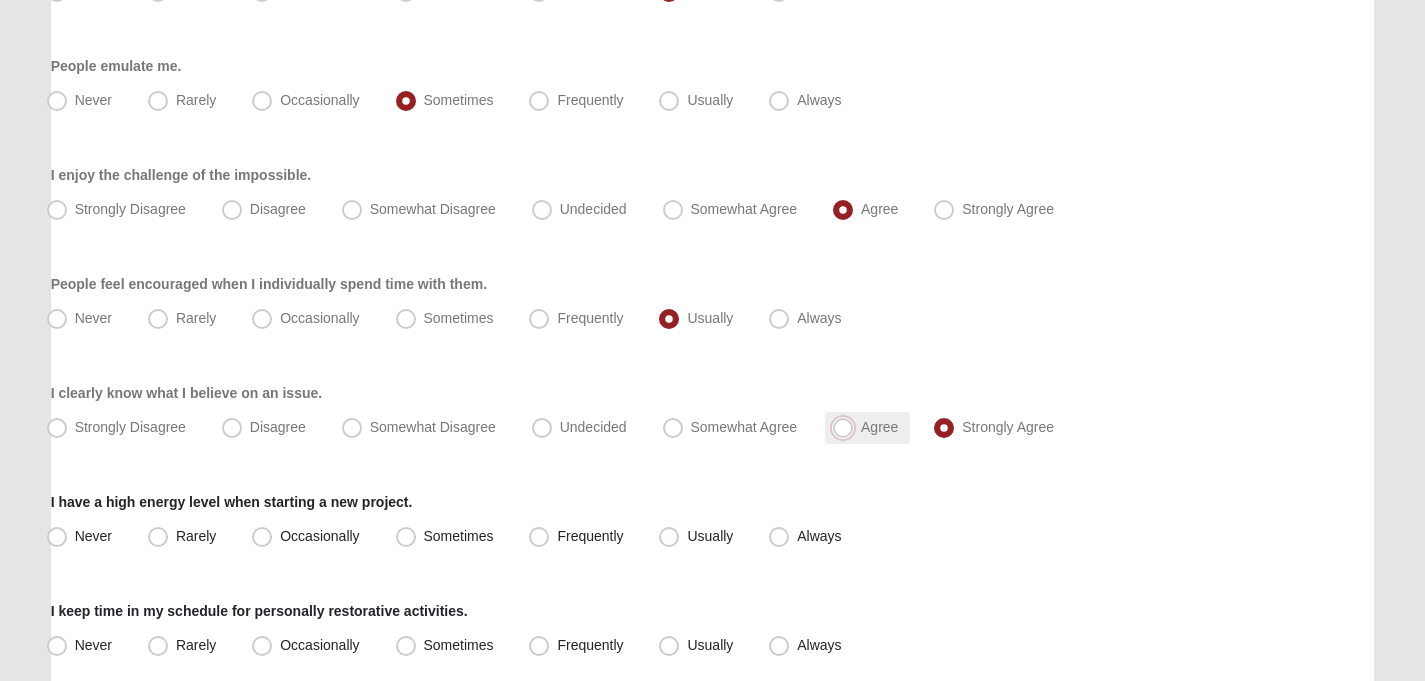 click on "Agree" at bounding box center [847, 427] 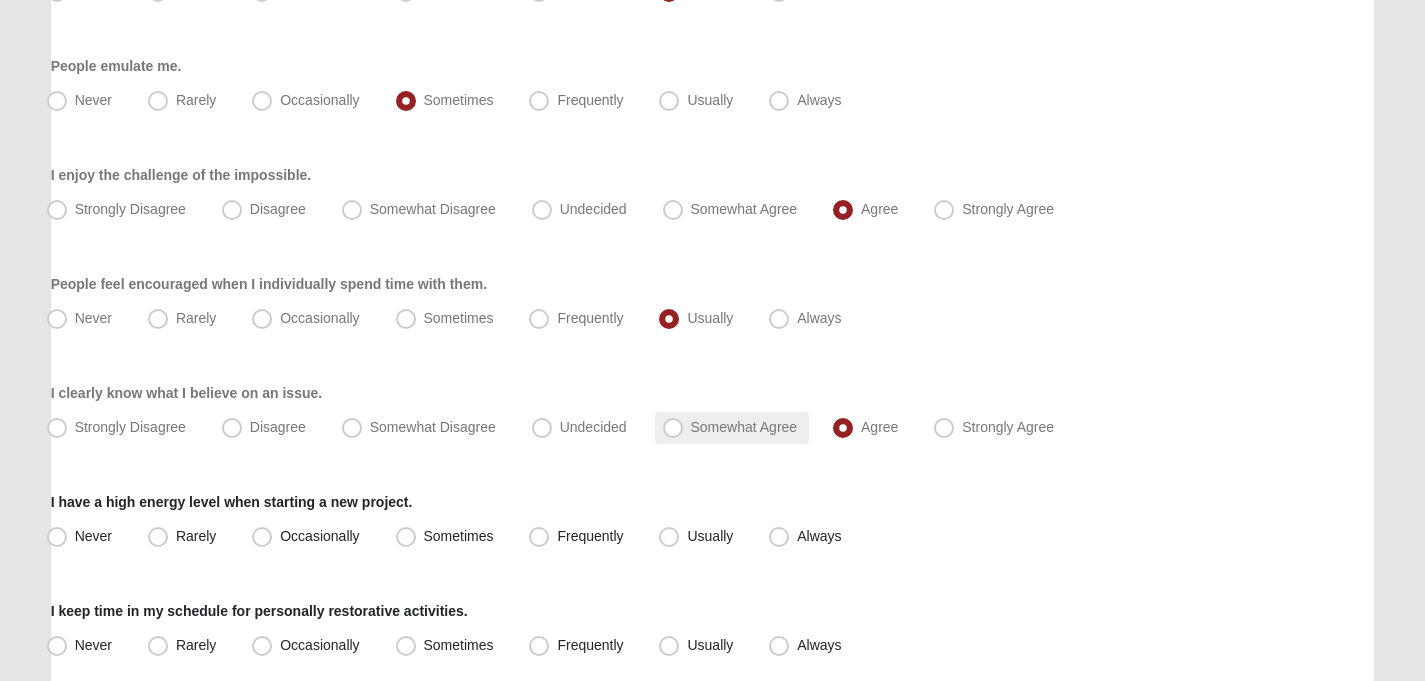 click on "Somewhat Agree" at bounding box center (732, 428) 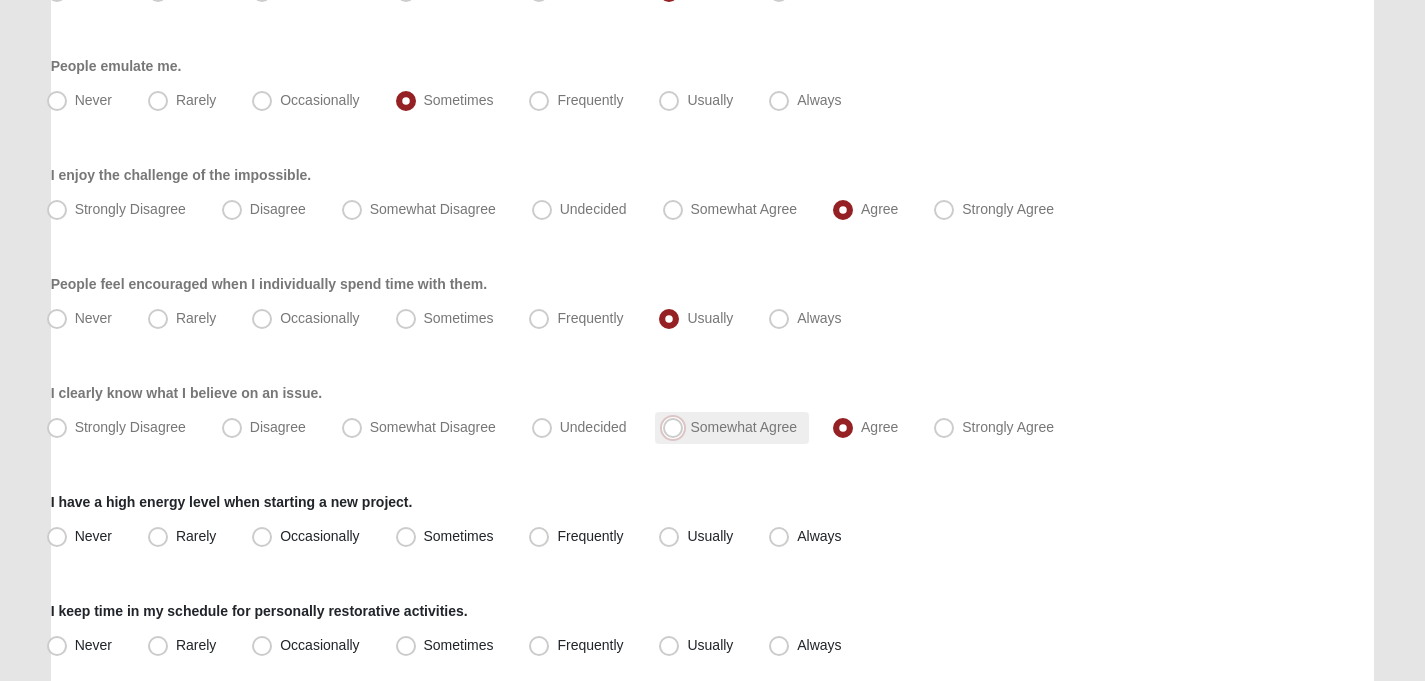 click on "Somewhat Agree" at bounding box center (677, 427) 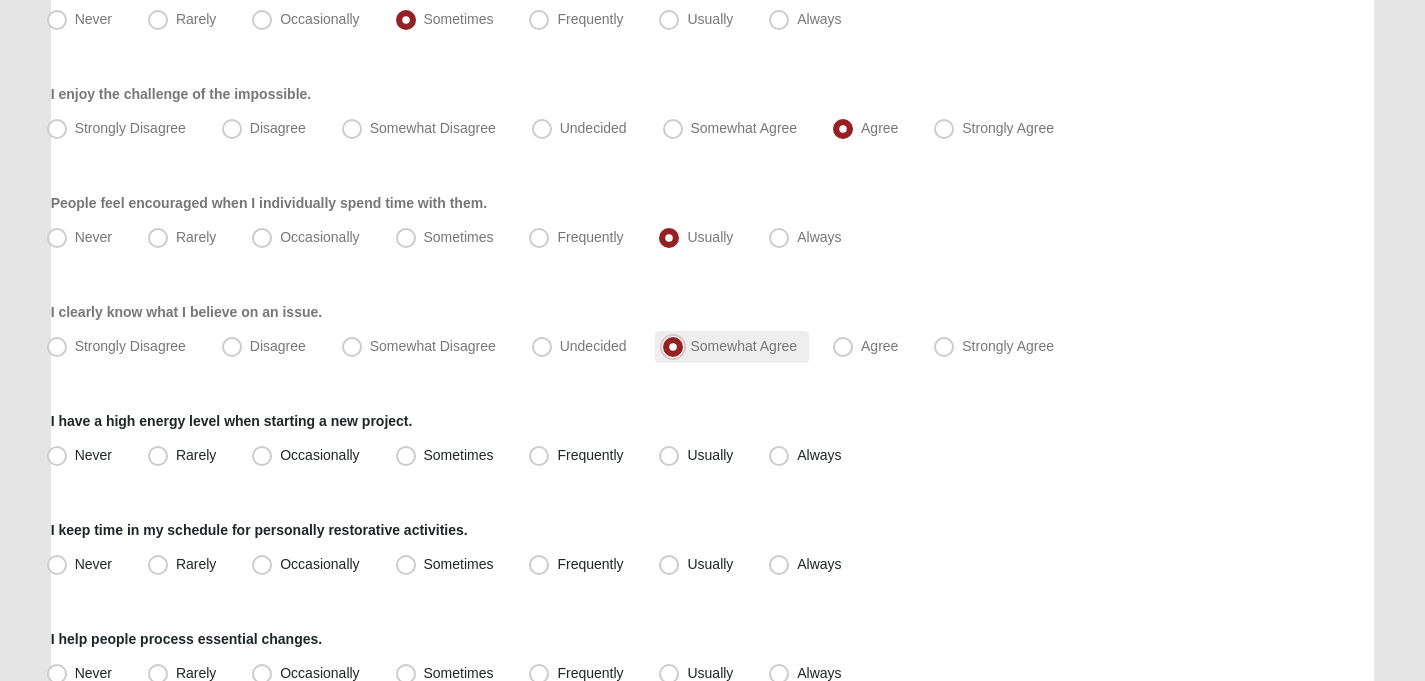 scroll, scrollTop: 1736, scrollLeft: 0, axis: vertical 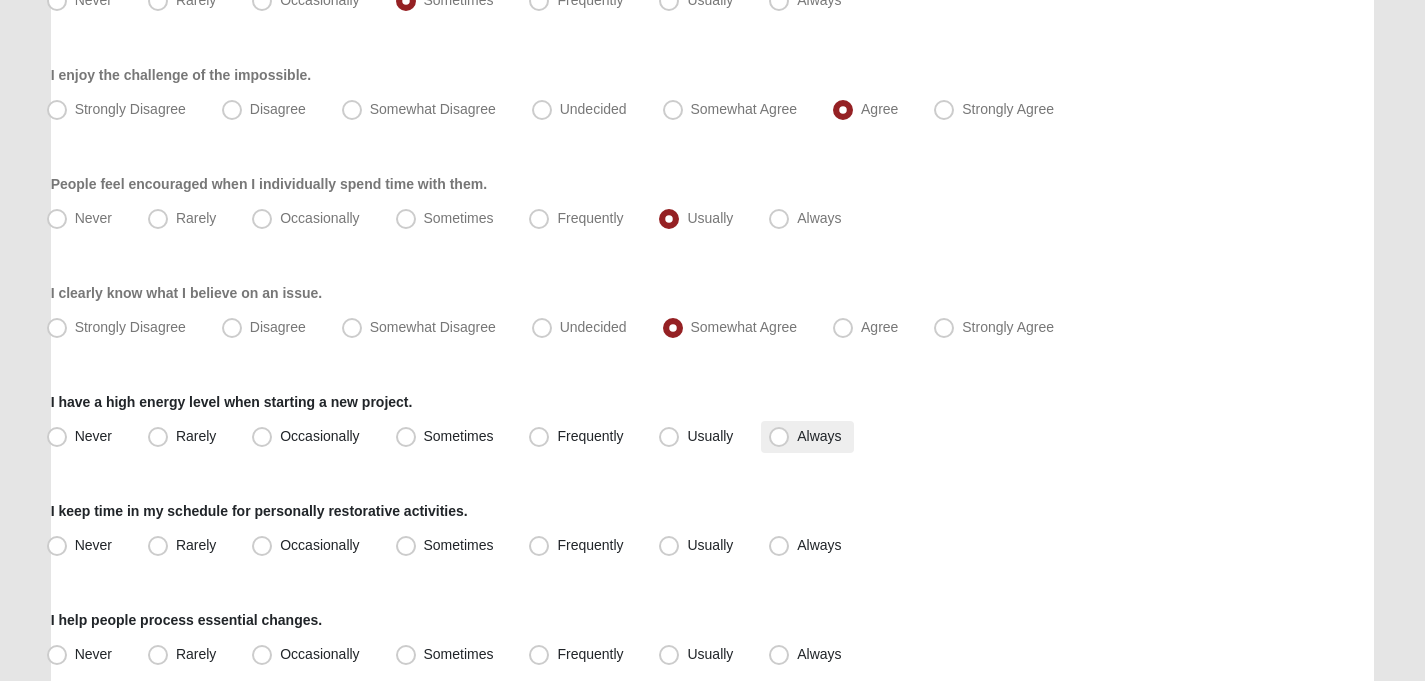 click on "Always" at bounding box center (807, 437) 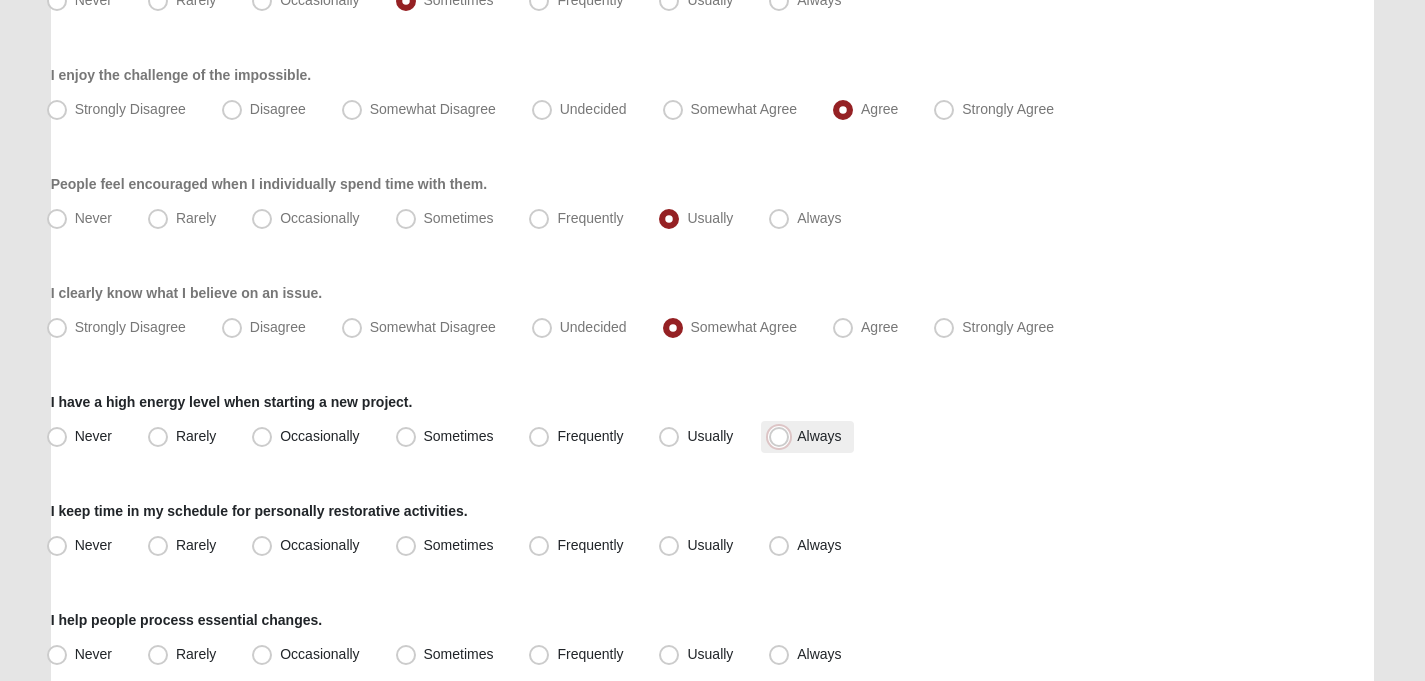 click on "Always" at bounding box center [783, 436] 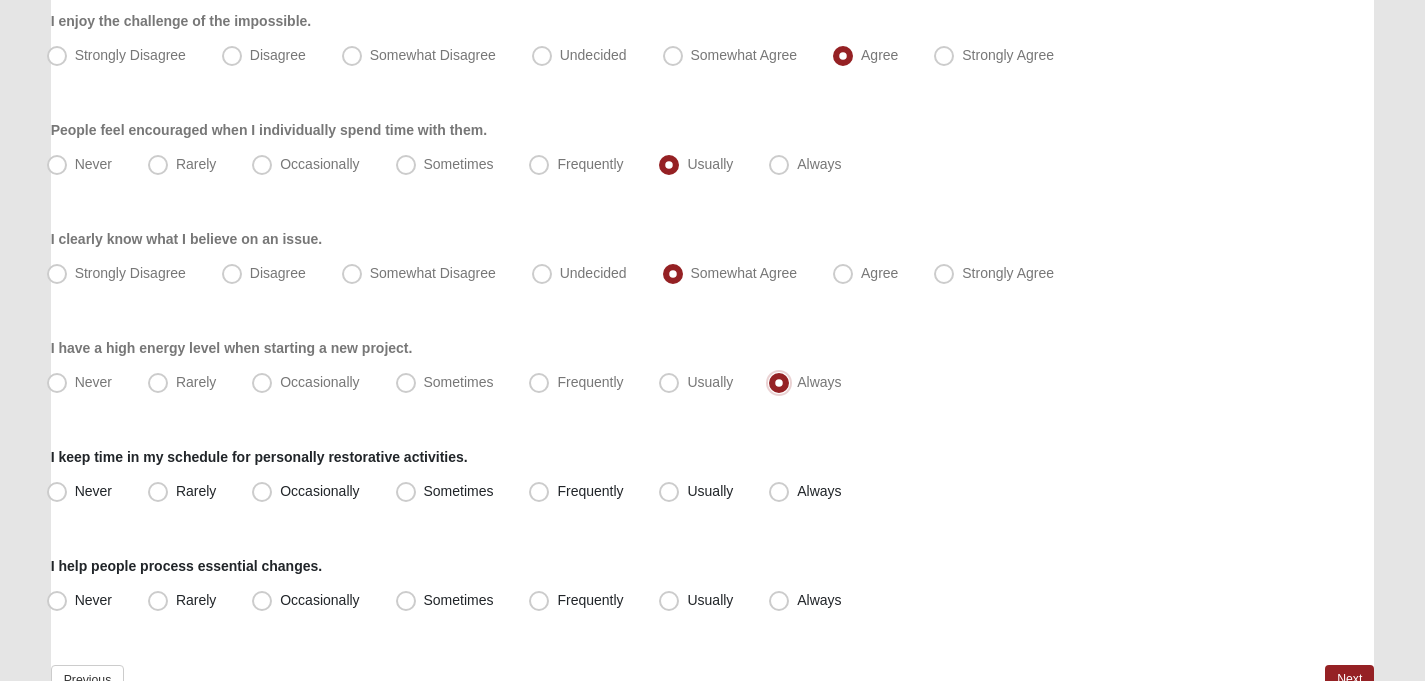 scroll, scrollTop: 1804, scrollLeft: 0, axis: vertical 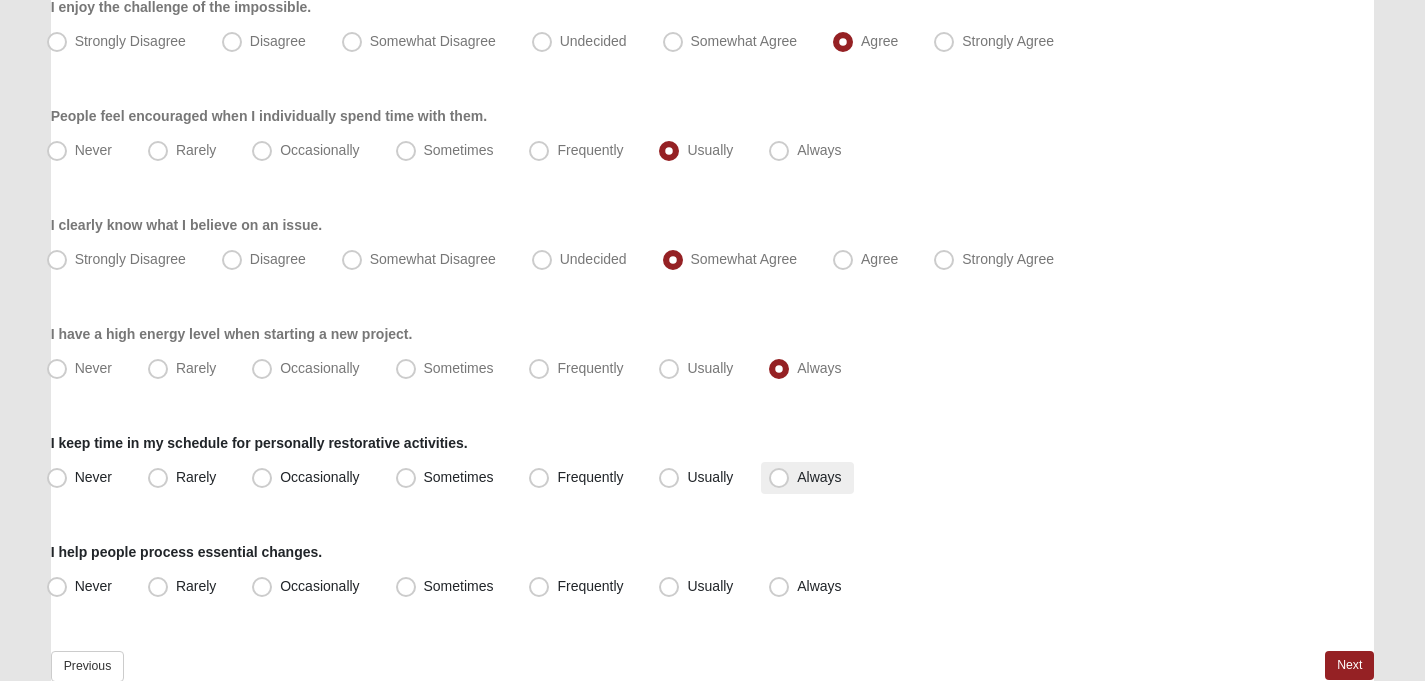 click on "Always" at bounding box center (819, 477) 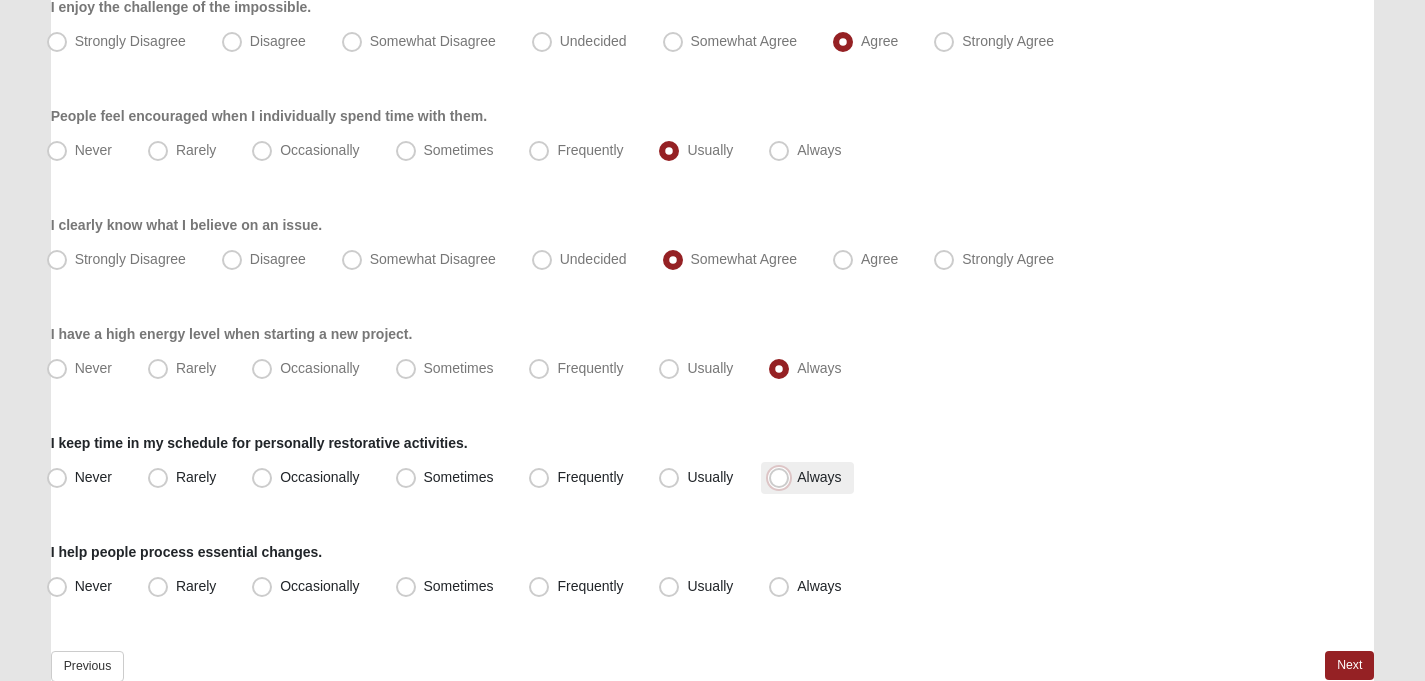click on "Always" at bounding box center [783, 477] 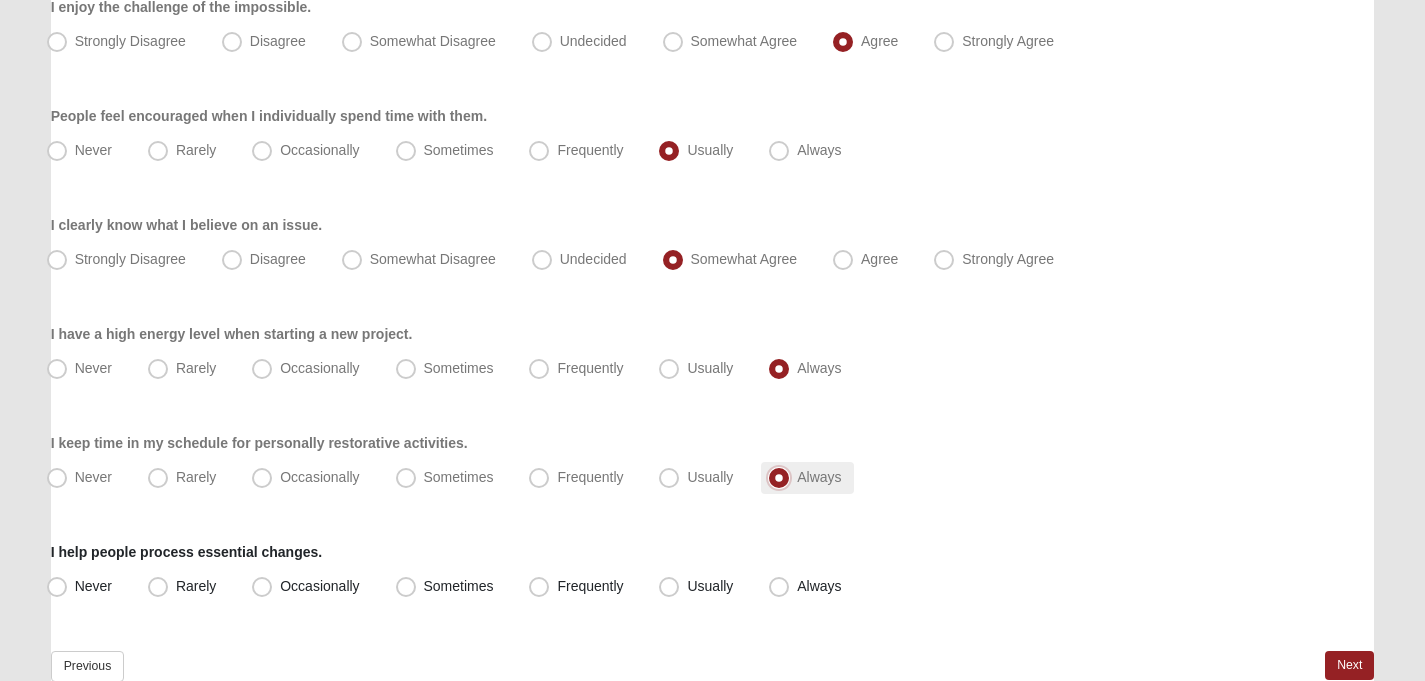scroll, scrollTop: 1904, scrollLeft: 0, axis: vertical 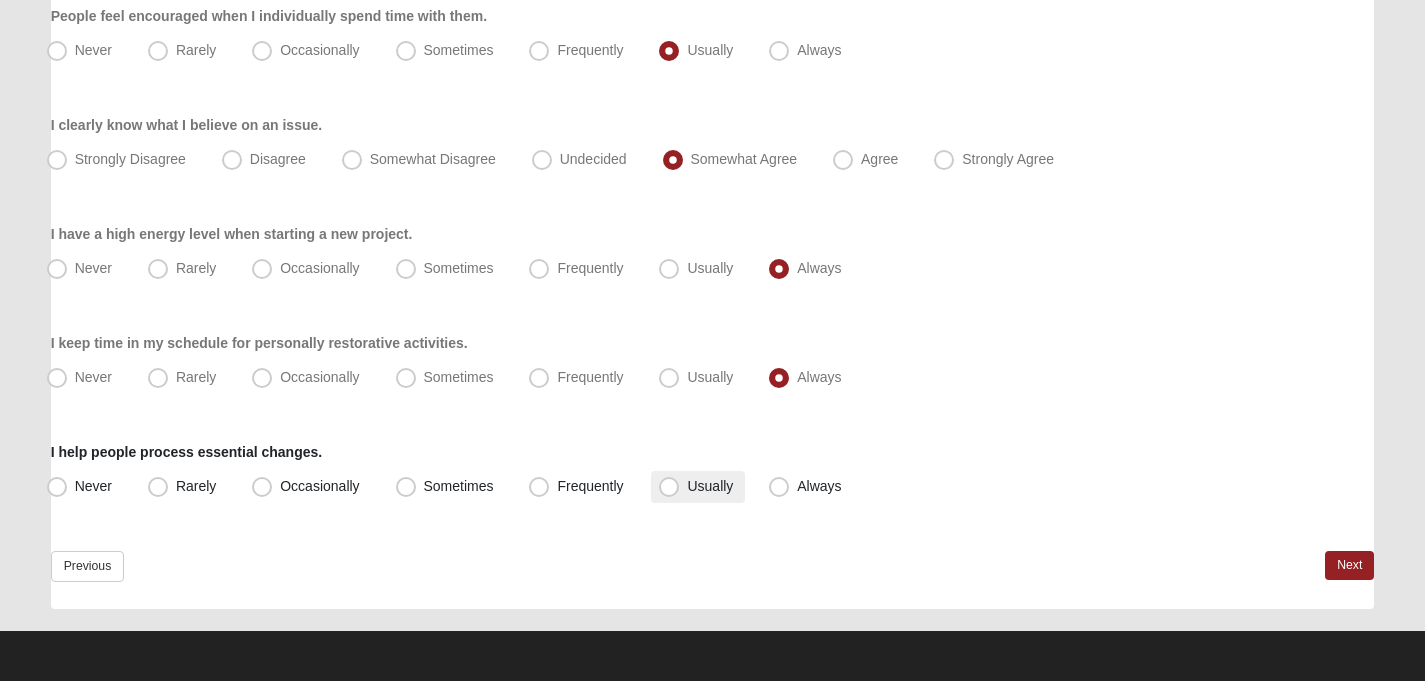 click on "Usually" at bounding box center (710, 486) 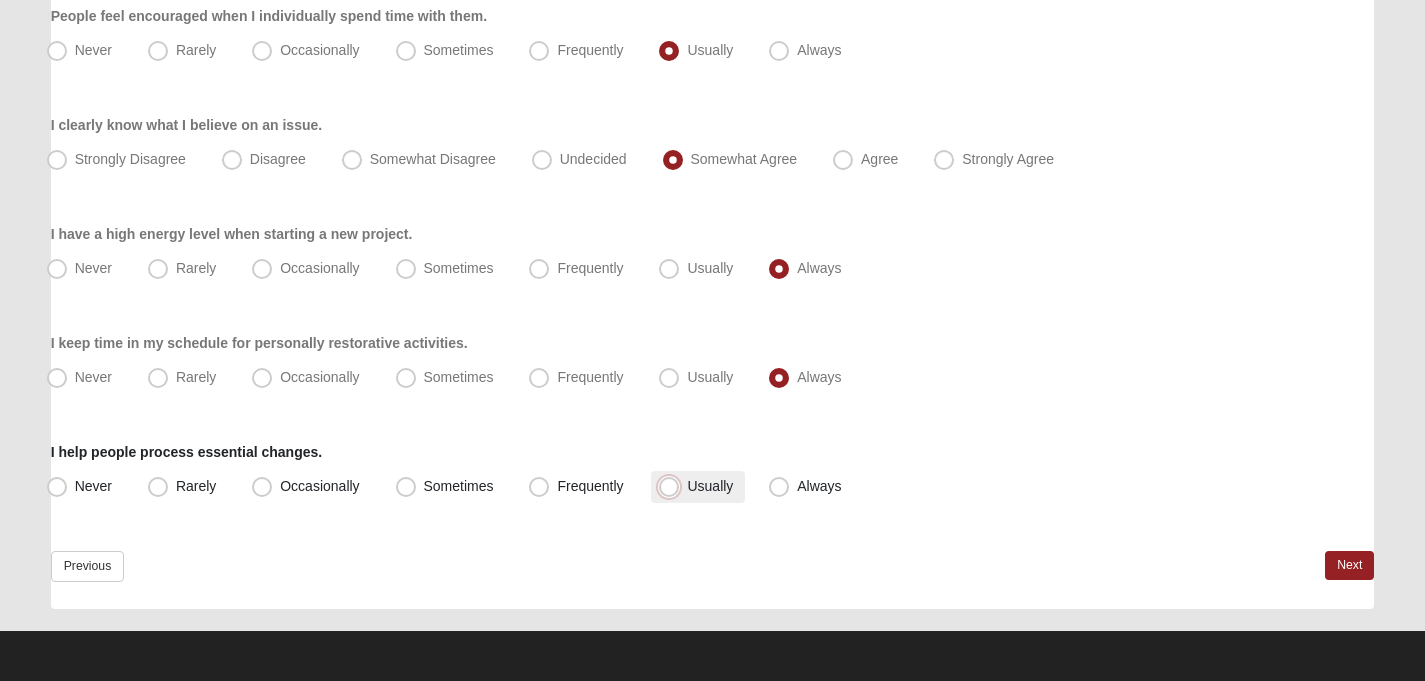 click on "Usually" at bounding box center (673, 486) 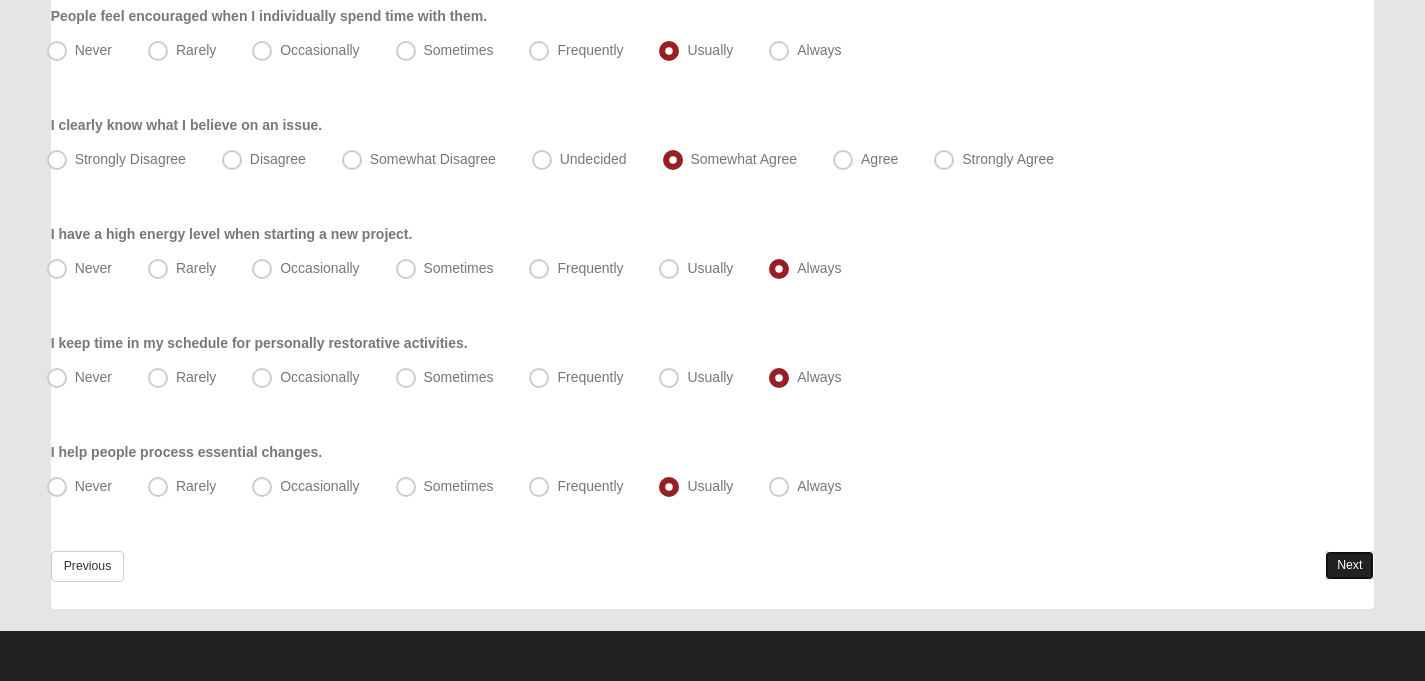 click on "Next" at bounding box center [1349, 565] 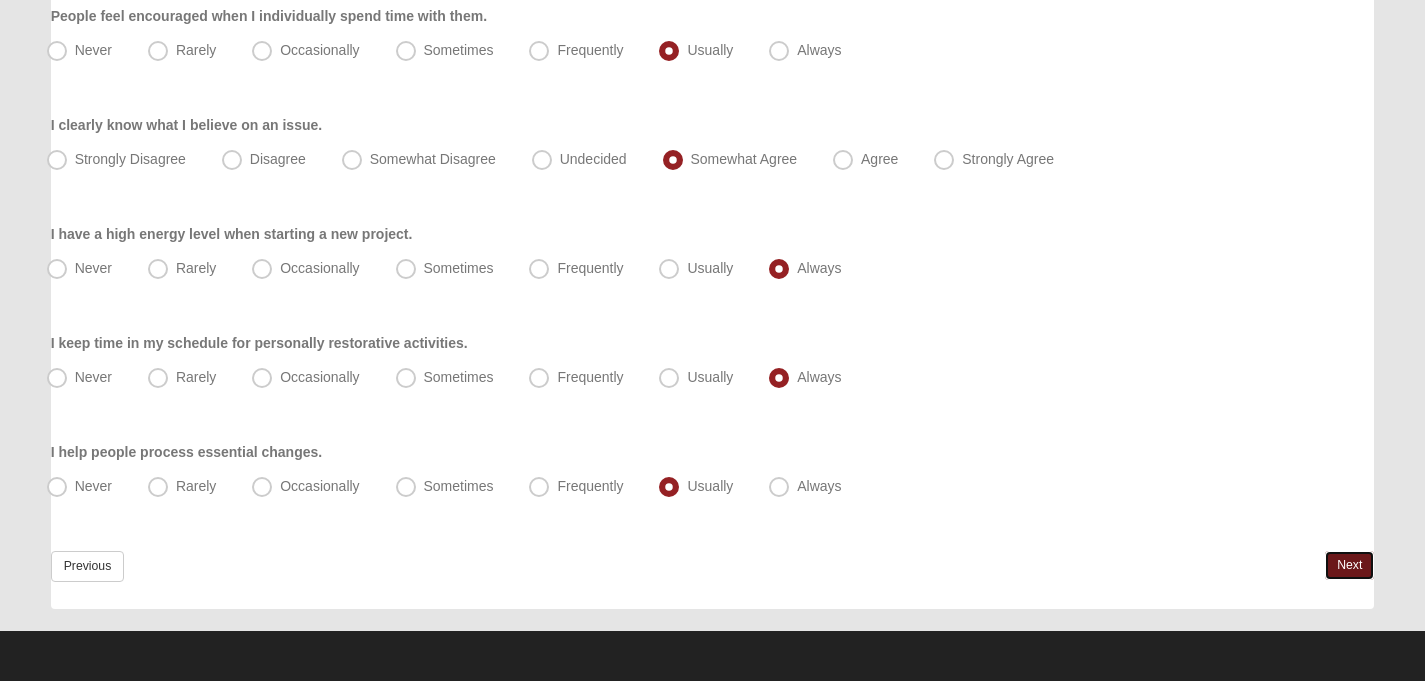 scroll, scrollTop: 0, scrollLeft: 0, axis: both 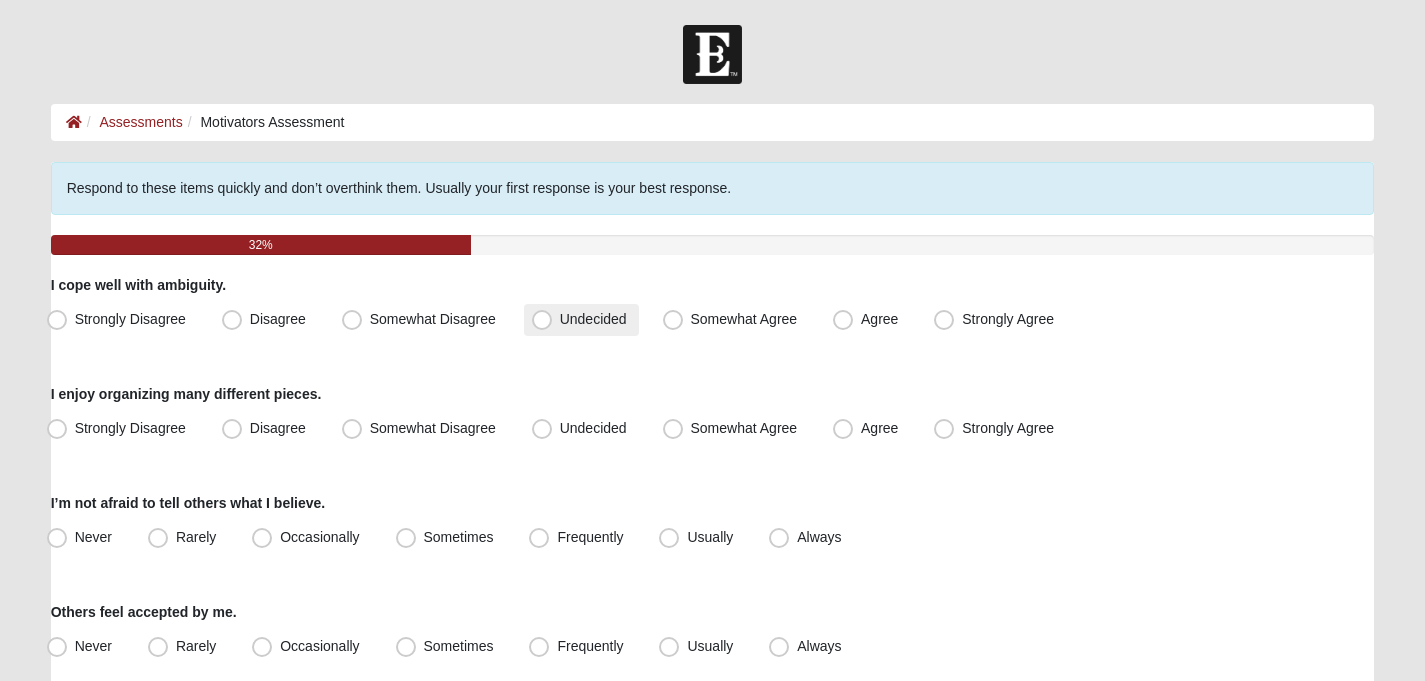 click on "Undecided" at bounding box center [593, 319] 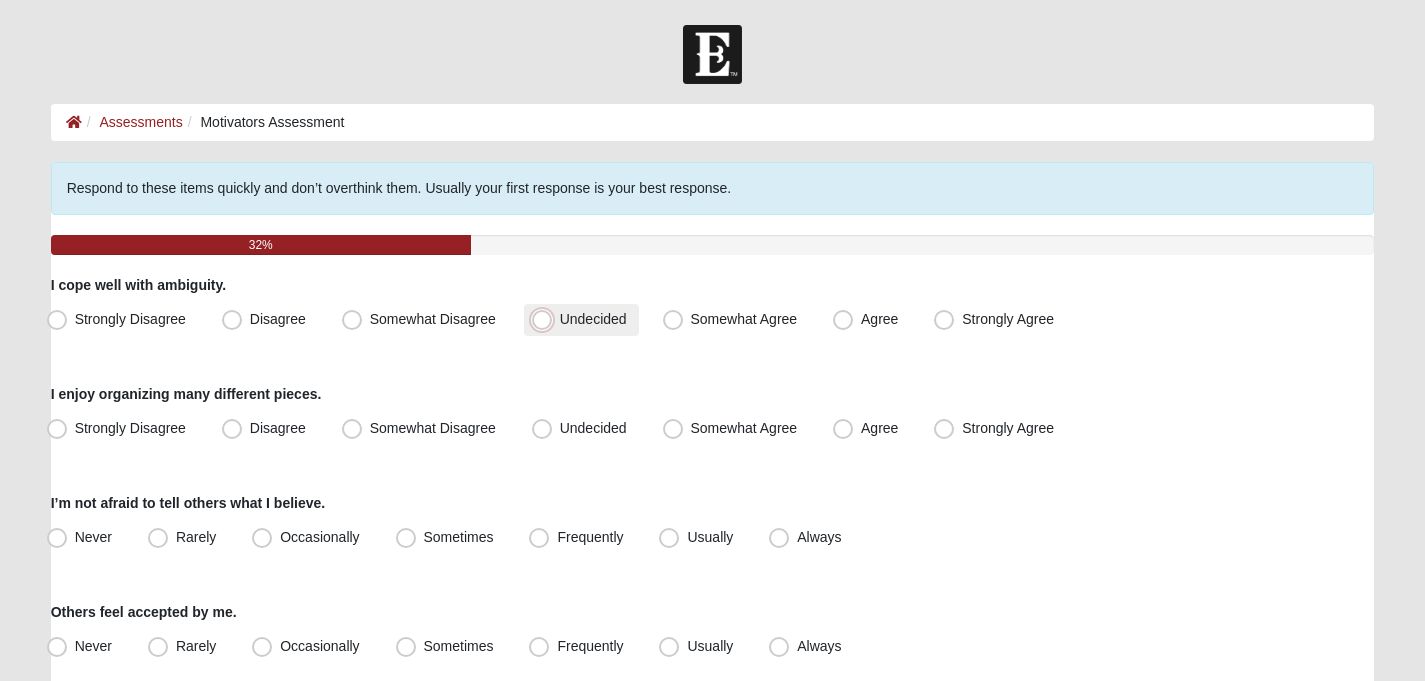 click on "Undecided" at bounding box center (546, 319) 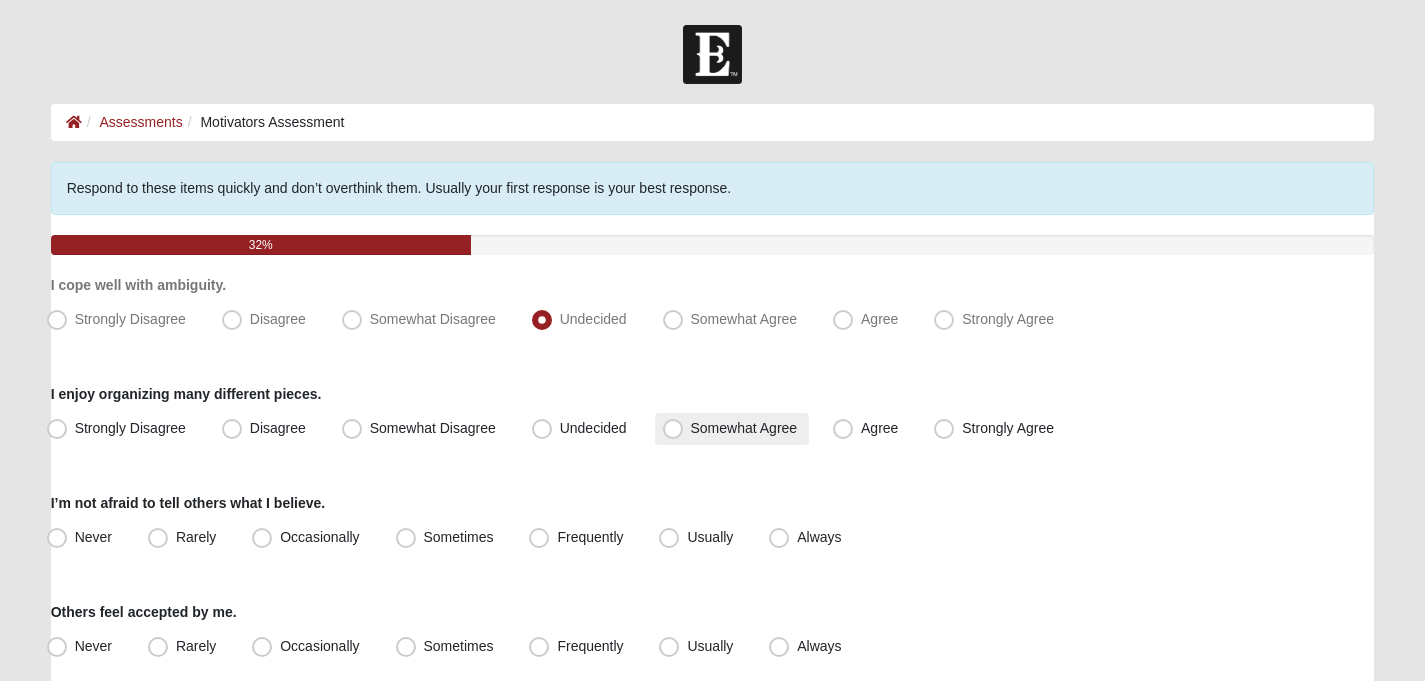 click on "Somewhat Agree" at bounding box center [744, 428] 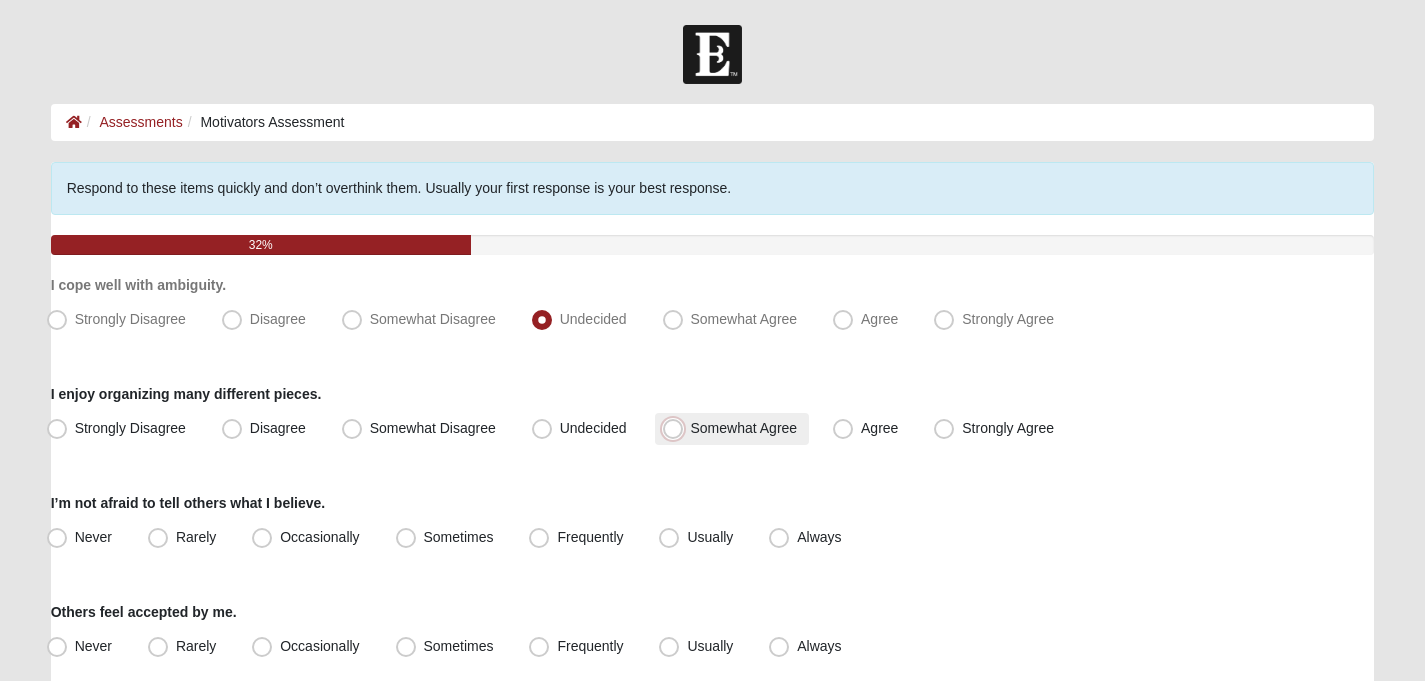 click on "Somewhat Agree" at bounding box center (677, 428) 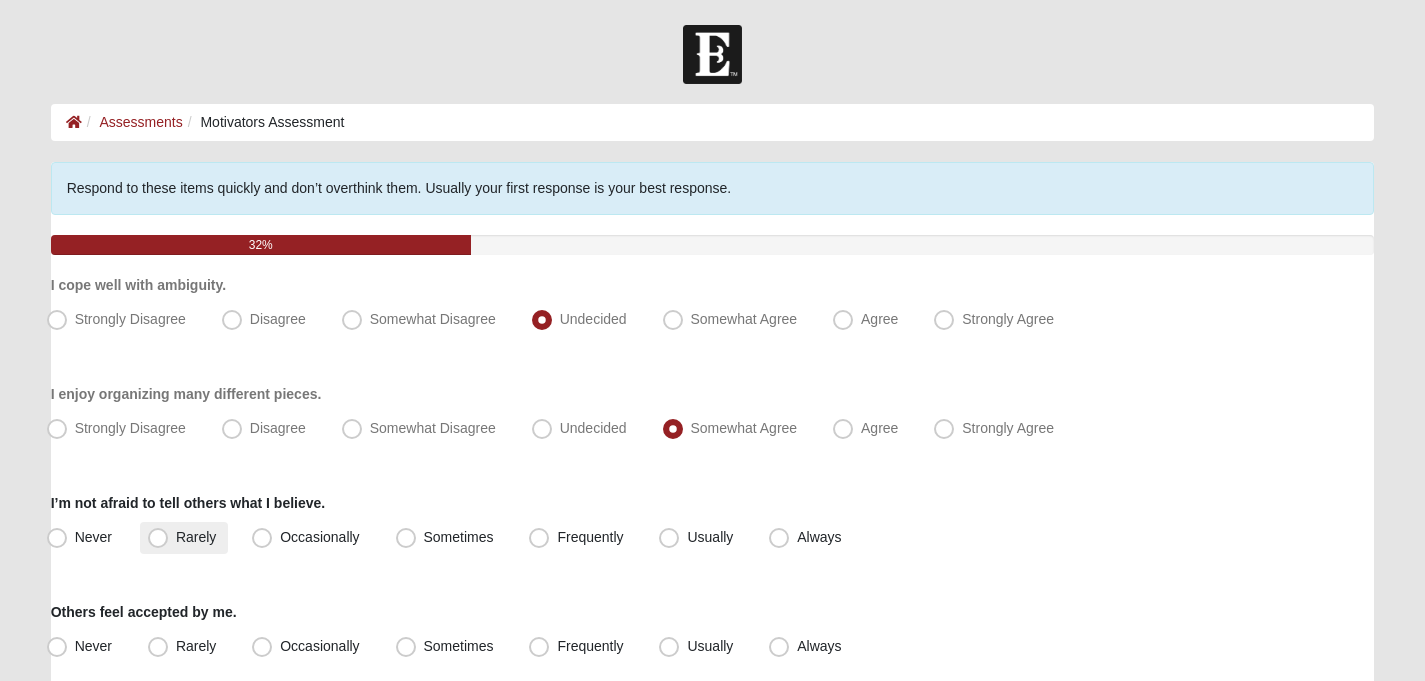 click on "Rarely" at bounding box center (184, 538) 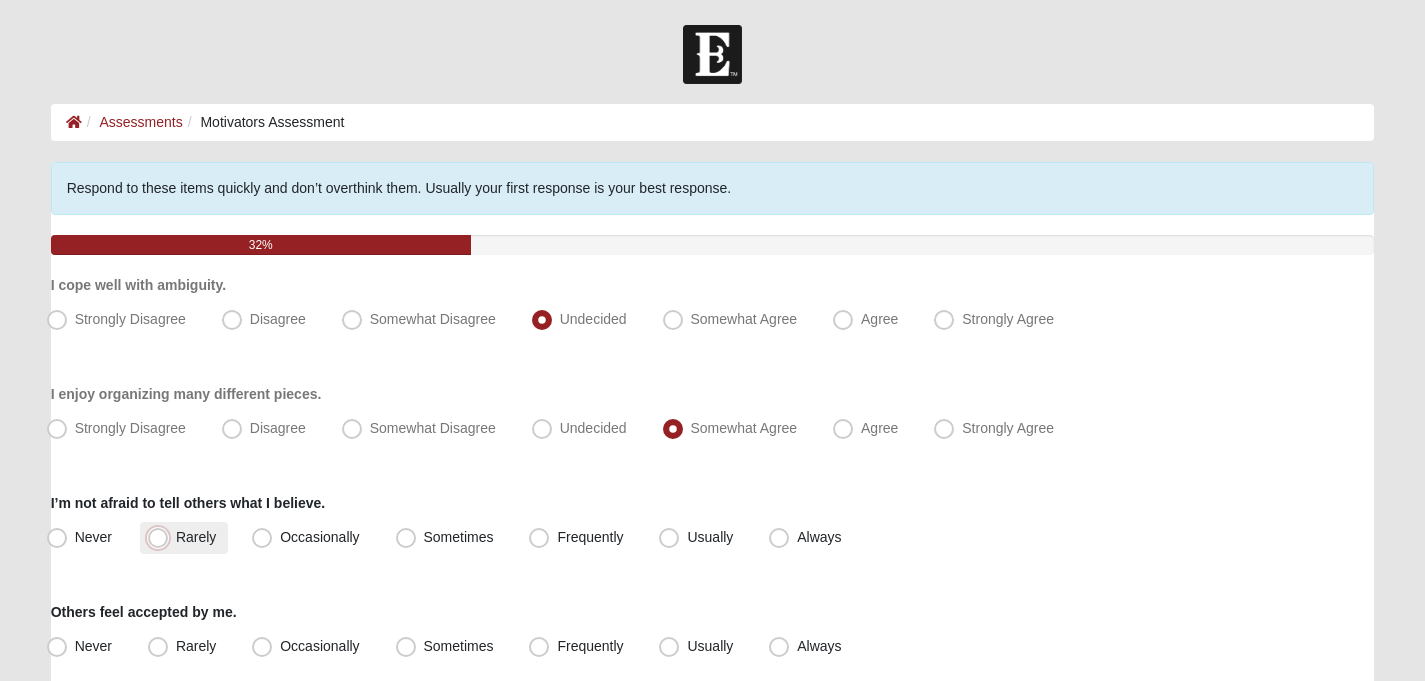 click on "Rarely" at bounding box center [162, 537] 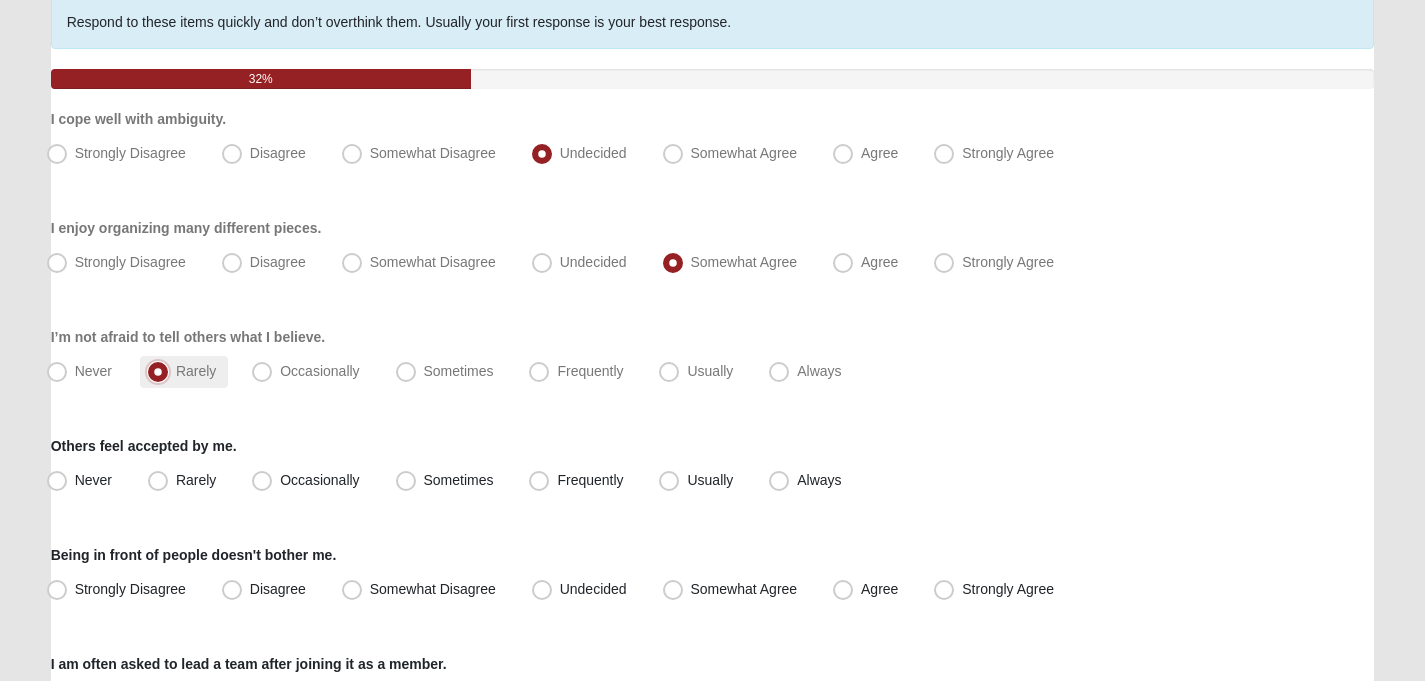 scroll, scrollTop: 176, scrollLeft: 0, axis: vertical 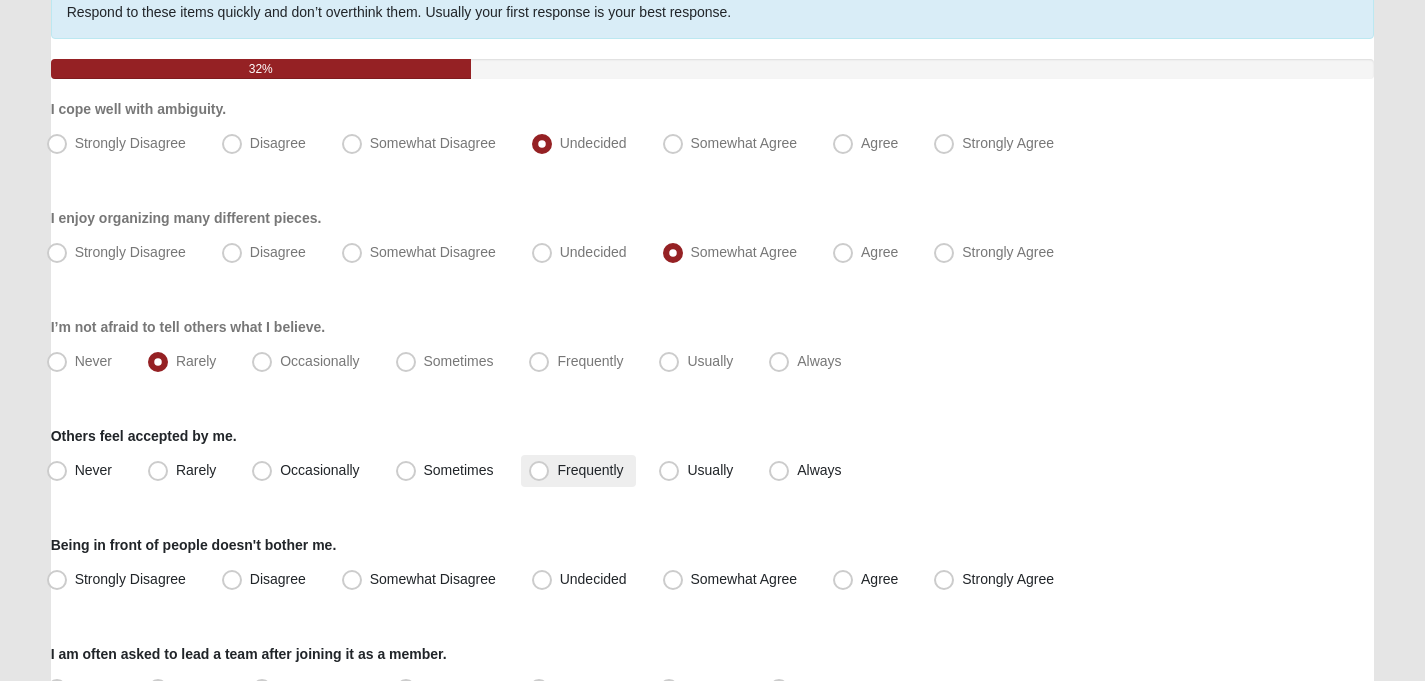 click on "Frequently" at bounding box center (578, 471) 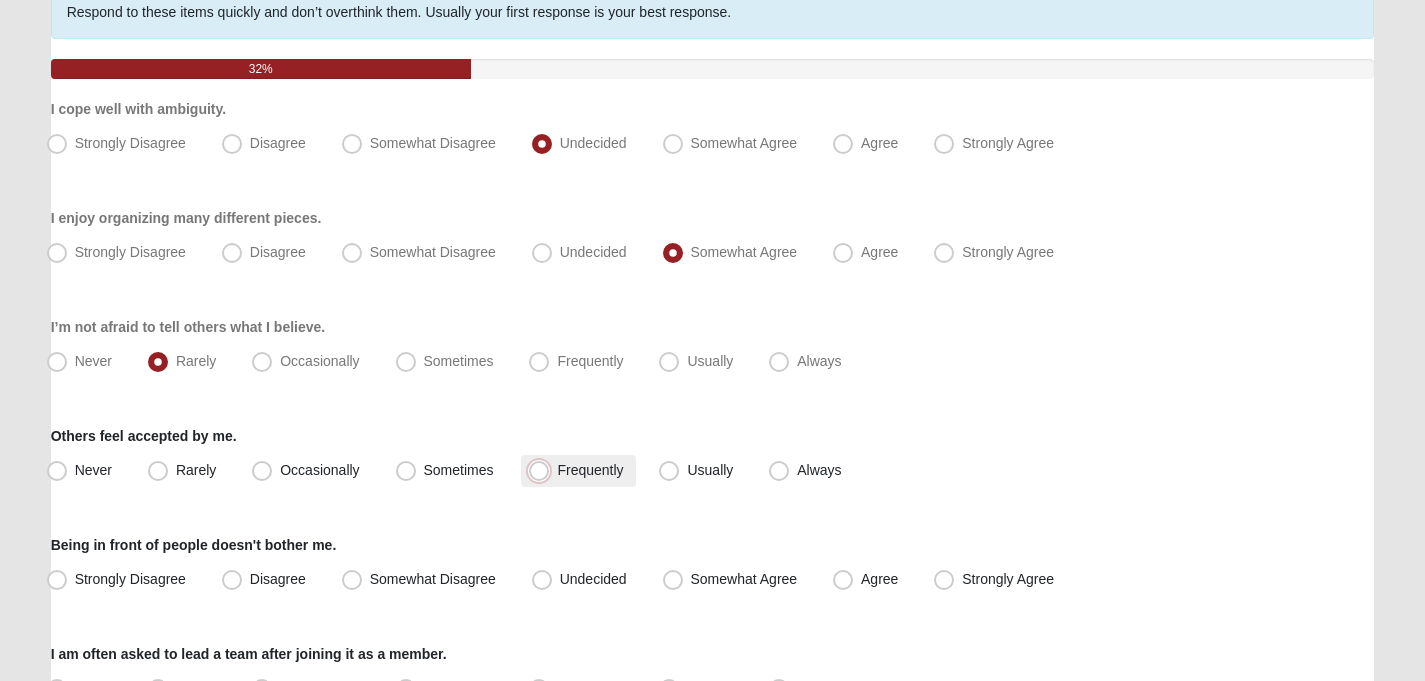 click on "Frequently" at bounding box center (543, 470) 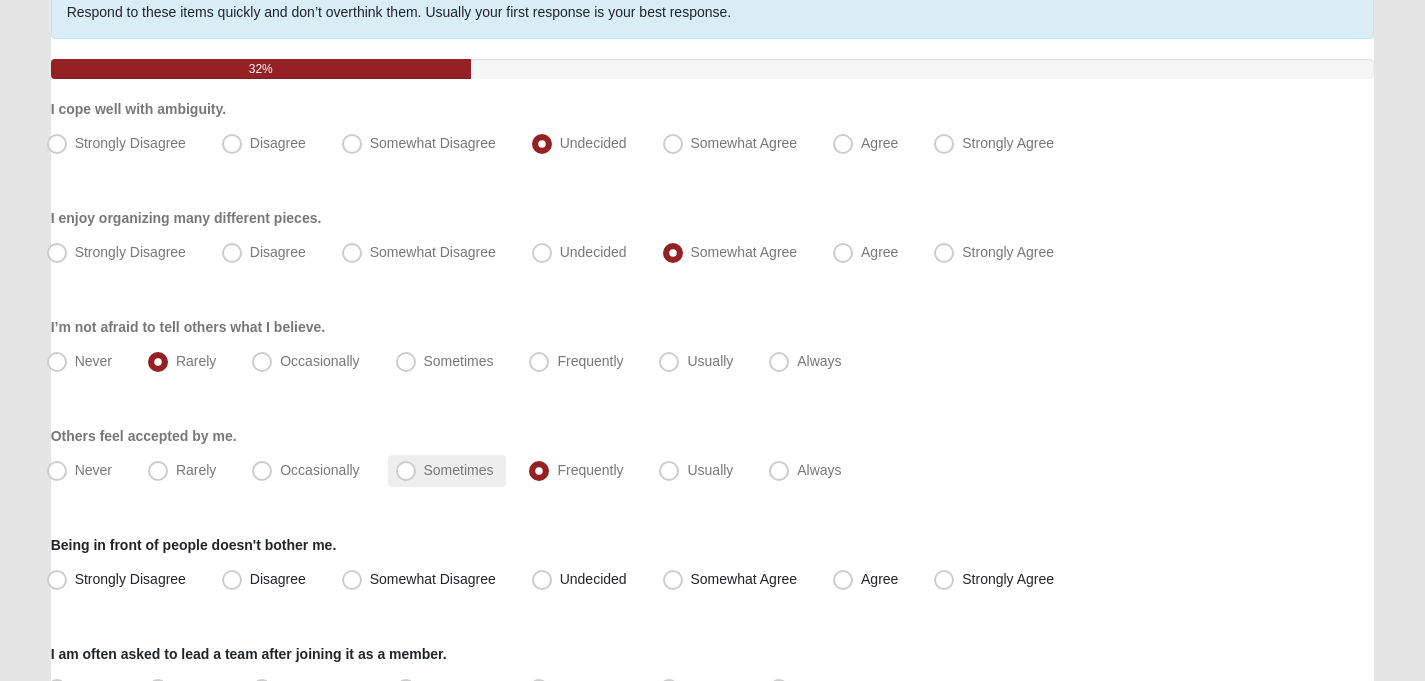 click on "Sometimes" at bounding box center (459, 470) 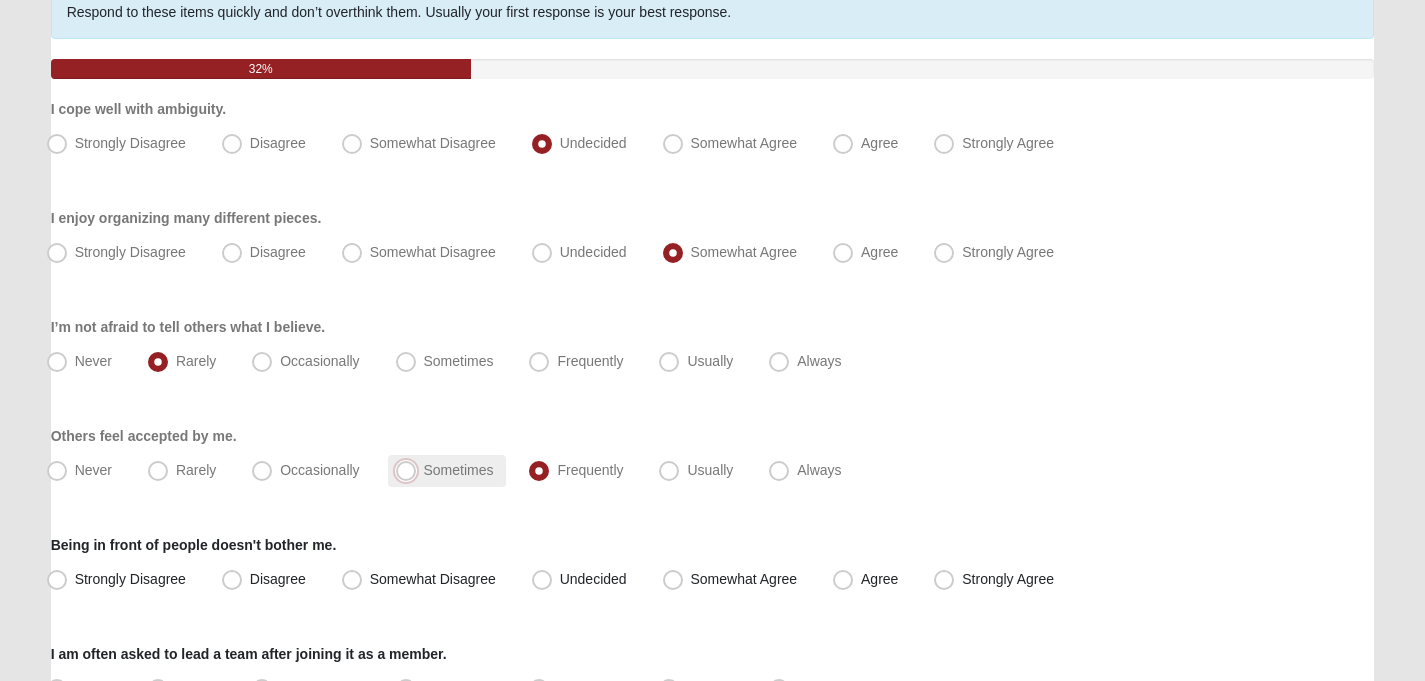 click on "Sometimes" at bounding box center [410, 470] 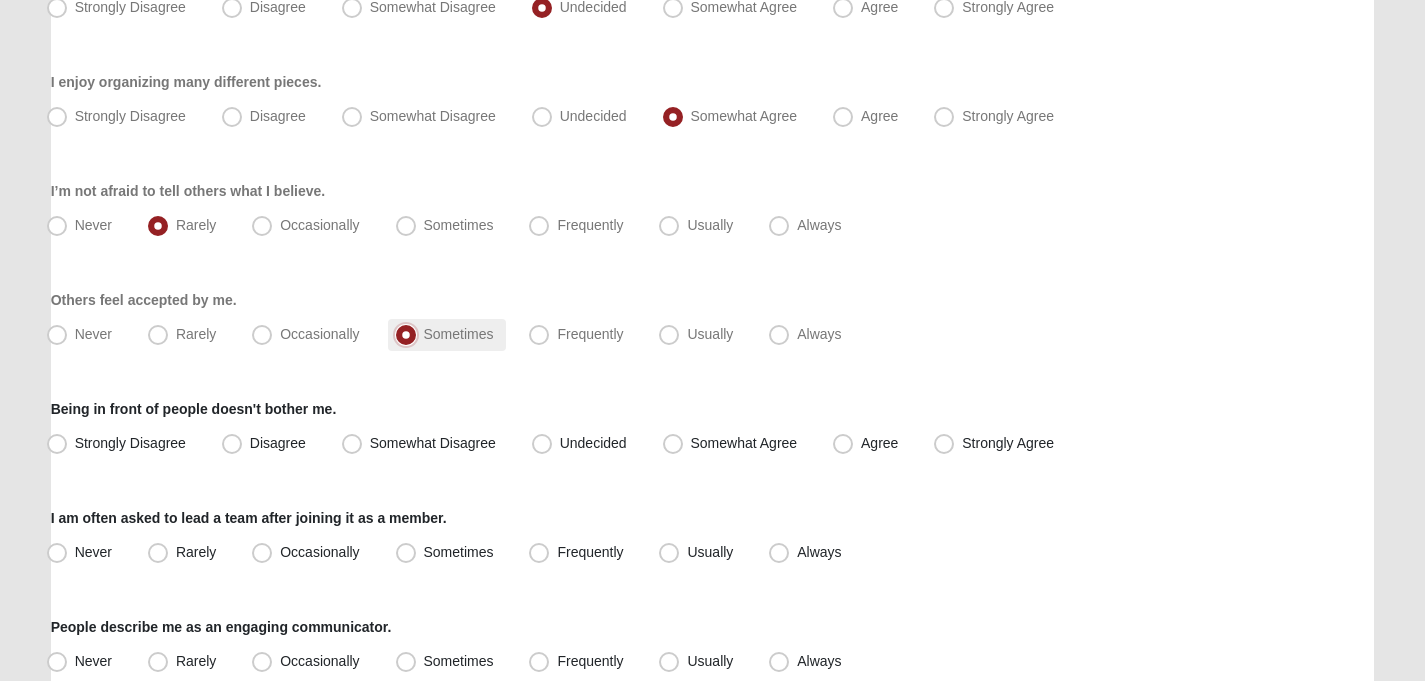 scroll, scrollTop: 313, scrollLeft: 0, axis: vertical 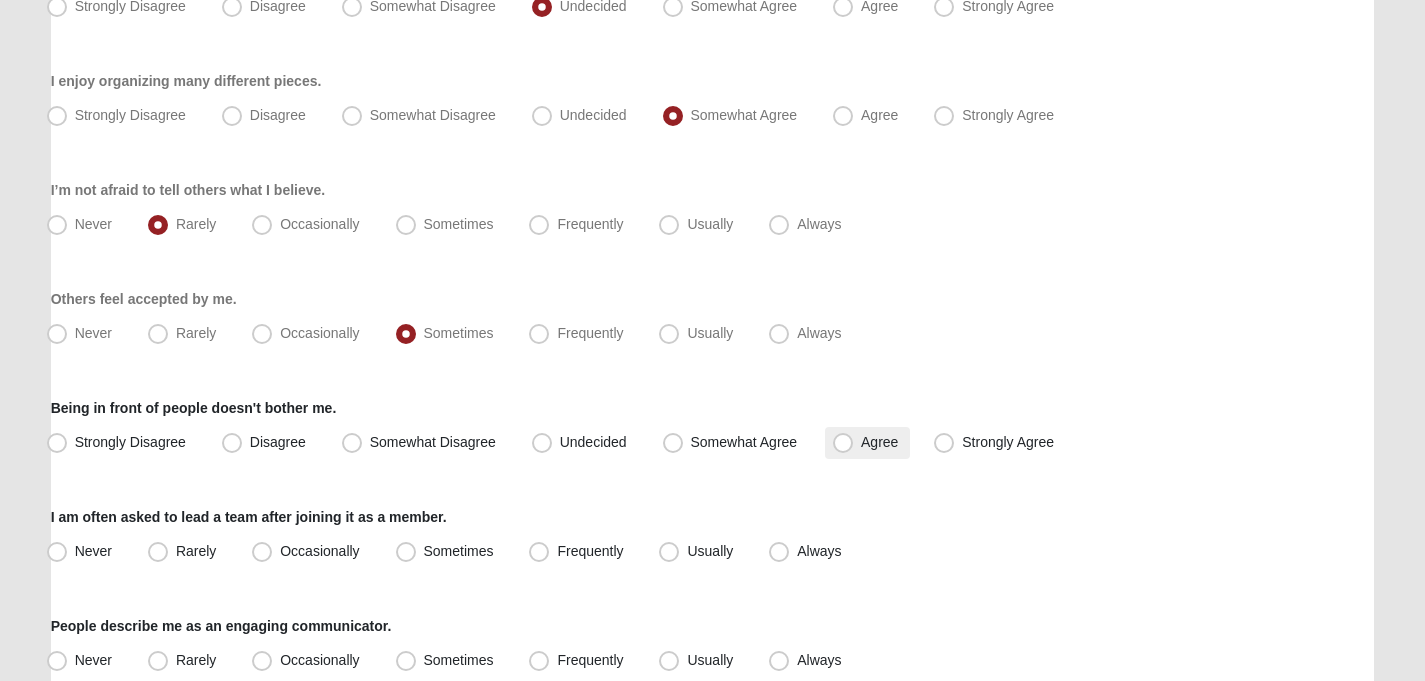 click on "Agree" at bounding box center [879, 442] 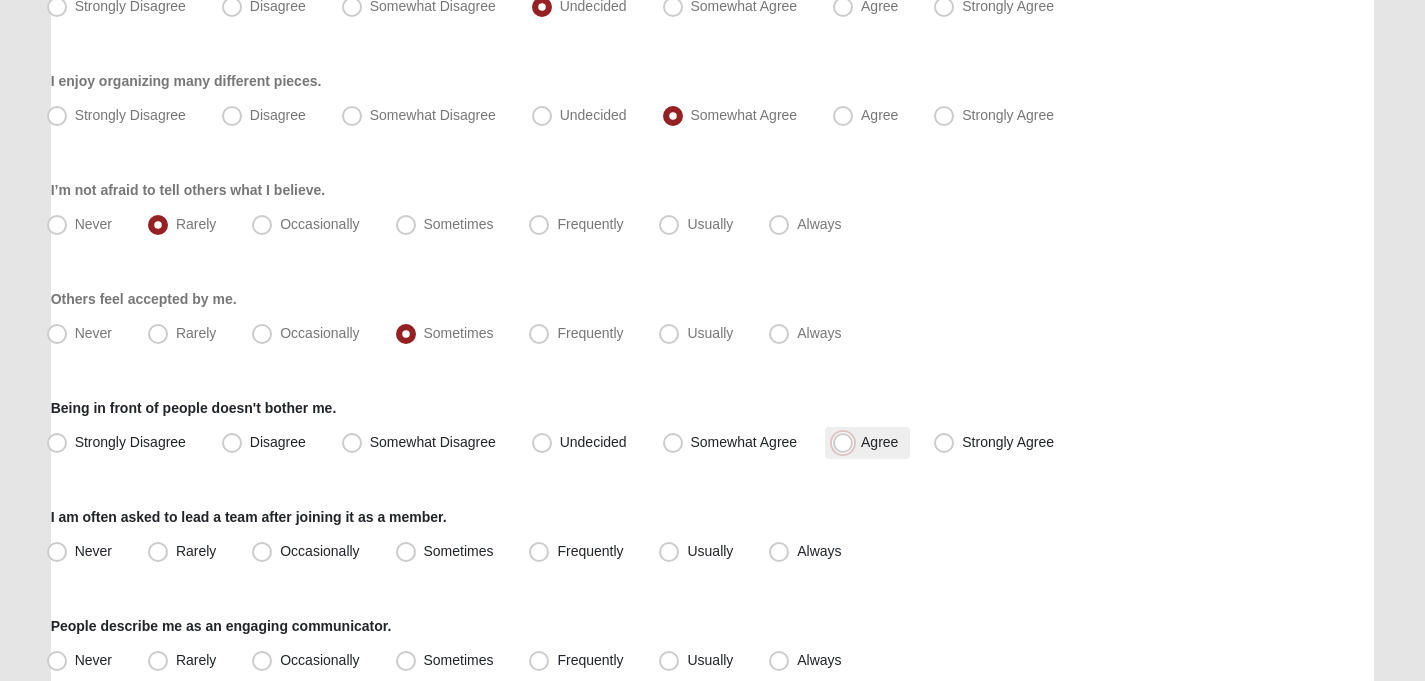 click on "Agree" at bounding box center [847, 442] 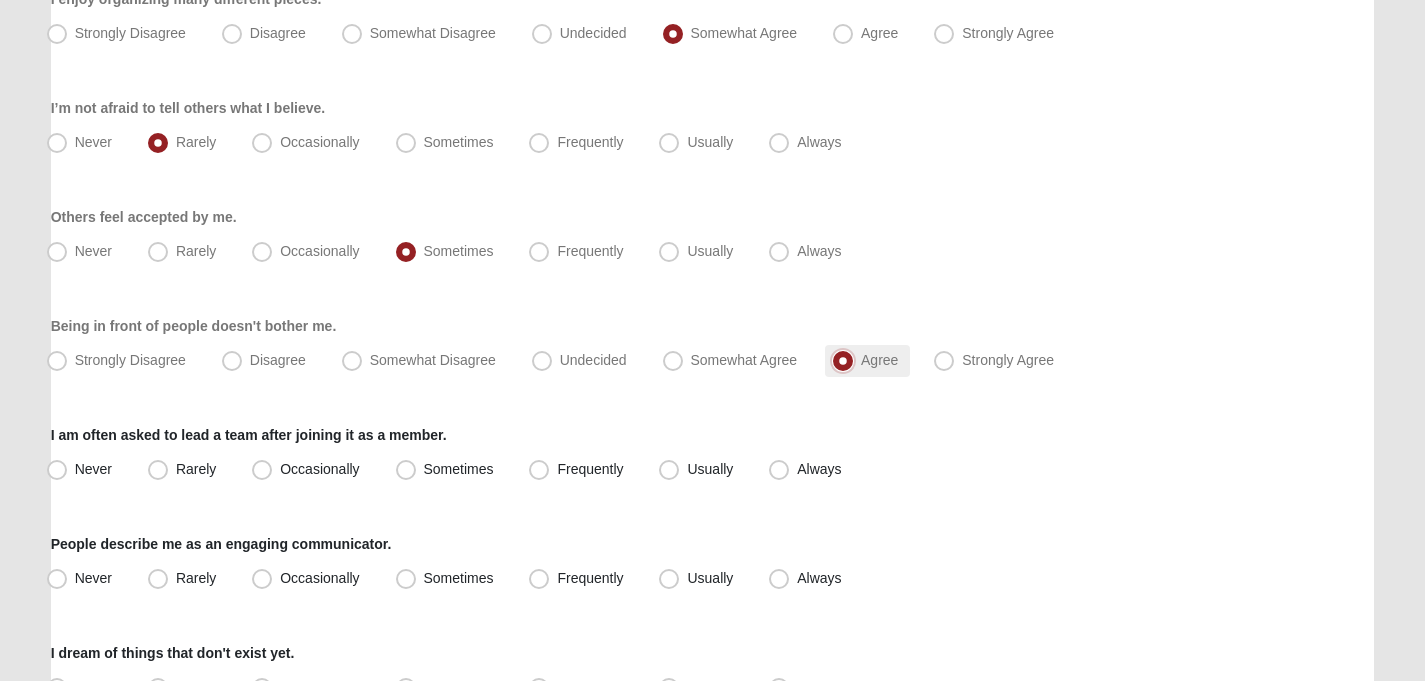 scroll, scrollTop: 398, scrollLeft: 0, axis: vertical 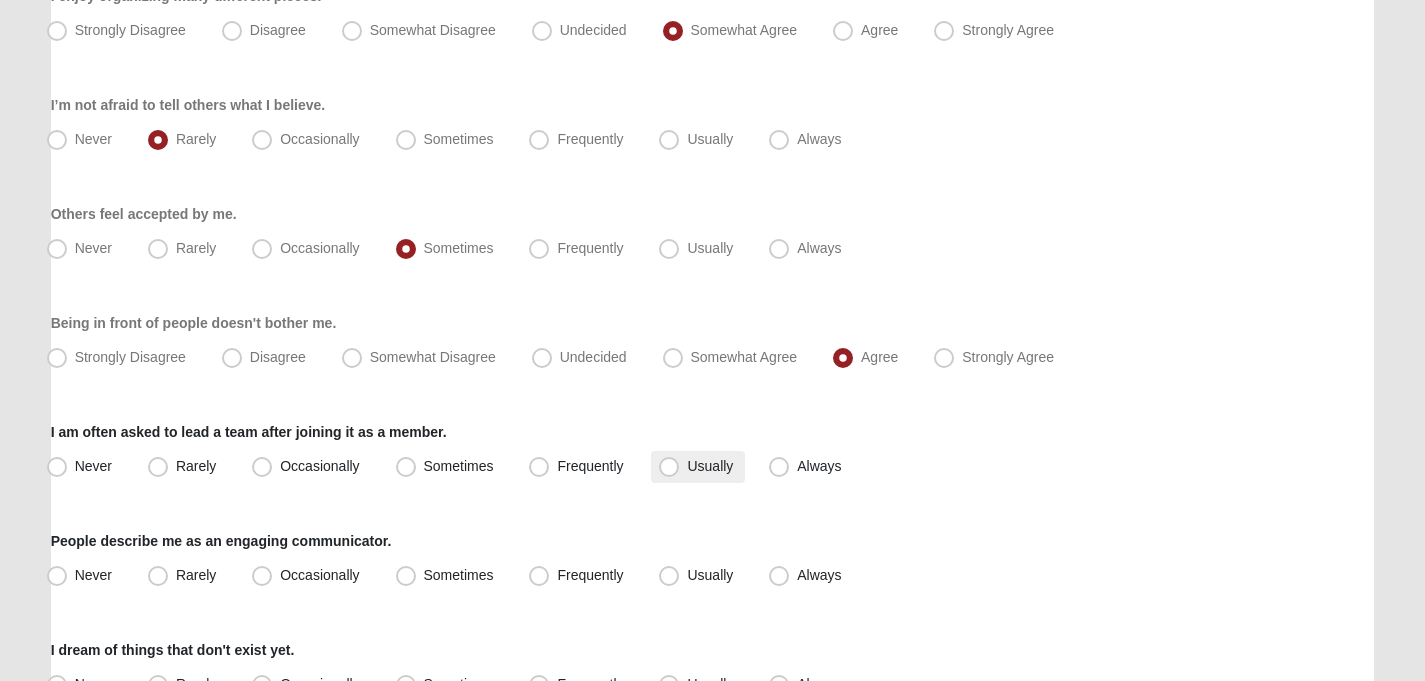 click on "Usually" at bounding box center (710, 466) 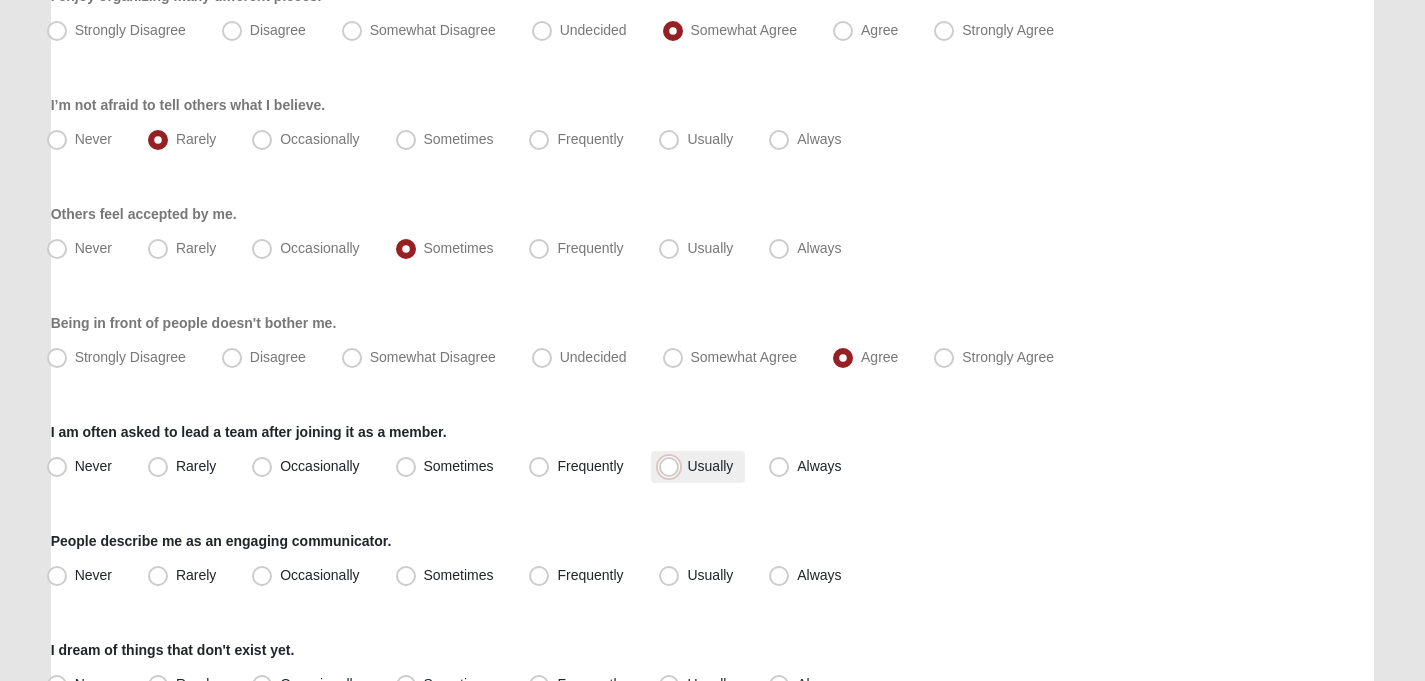 click on "Usually" at bounding box center [673, 466] 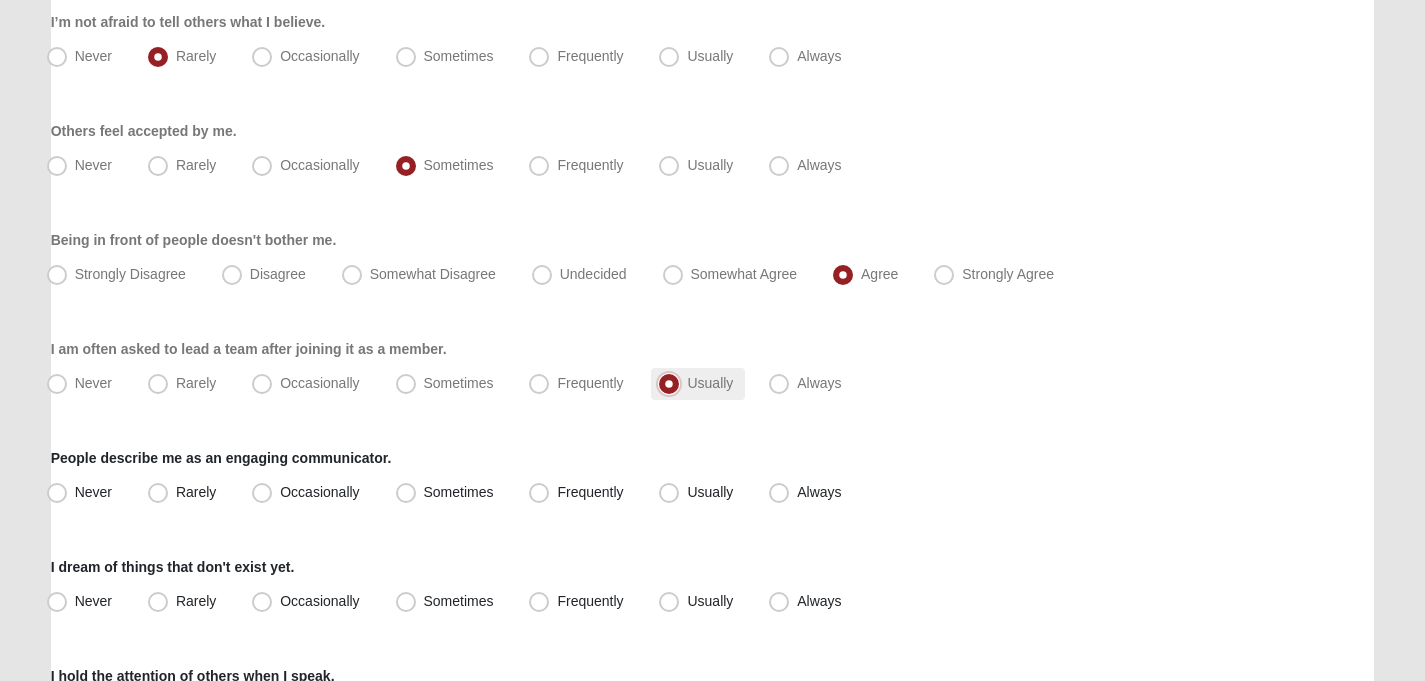 scroll, scrollTop: 515, scrollLeft: 0, axis: vertical 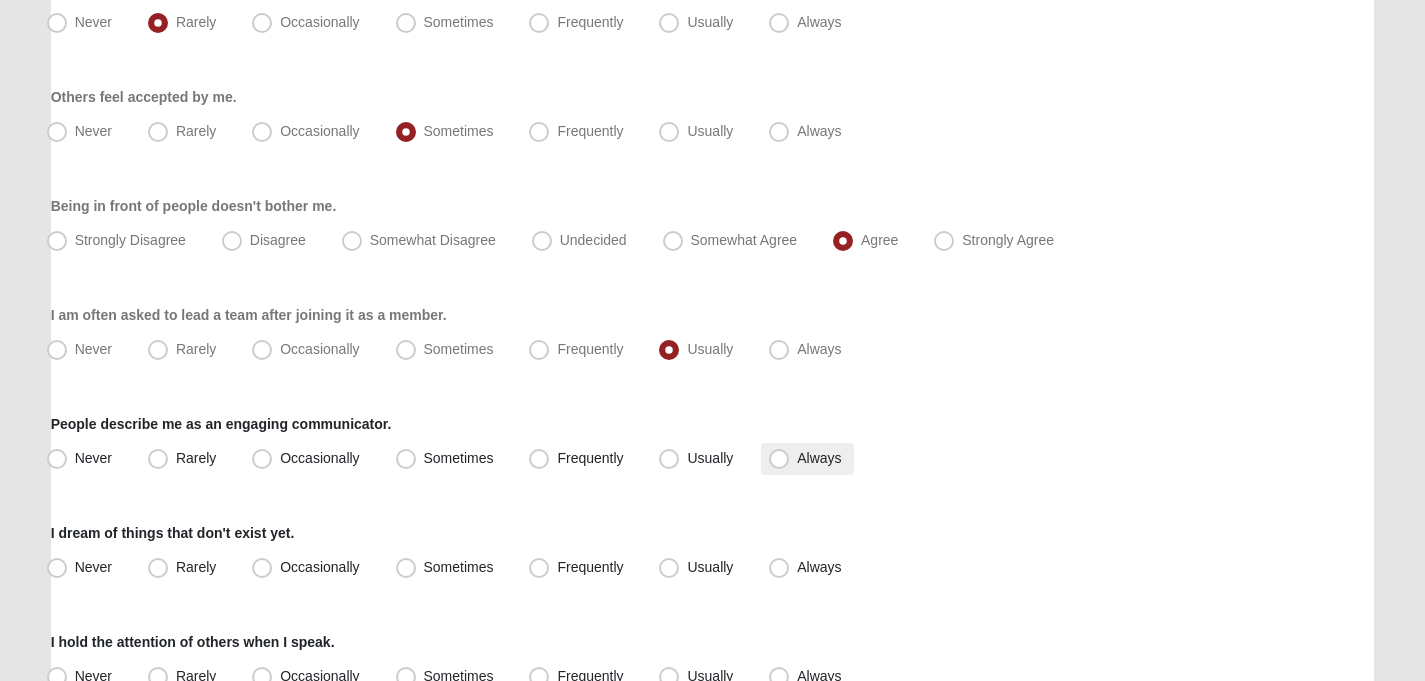 click on "Always" at bounding box center (819, 458) 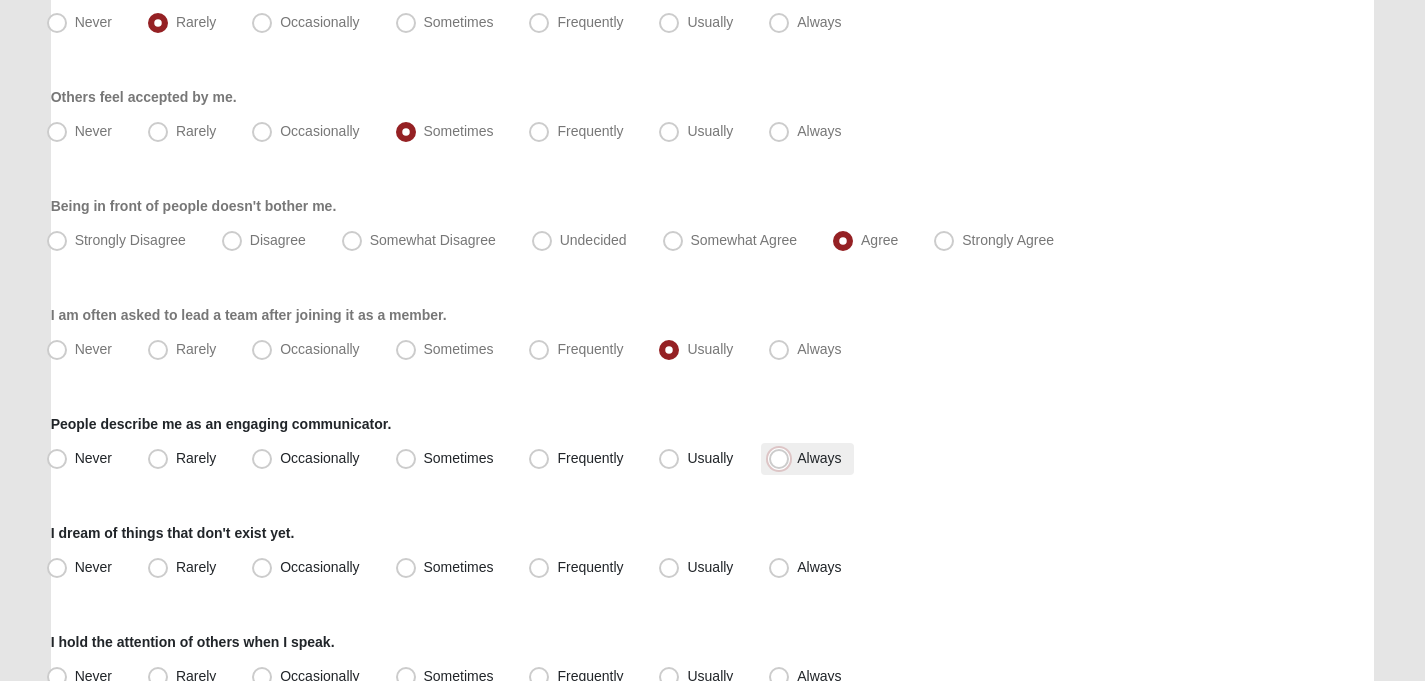 click on "Always" at bounding box center (783, 458) 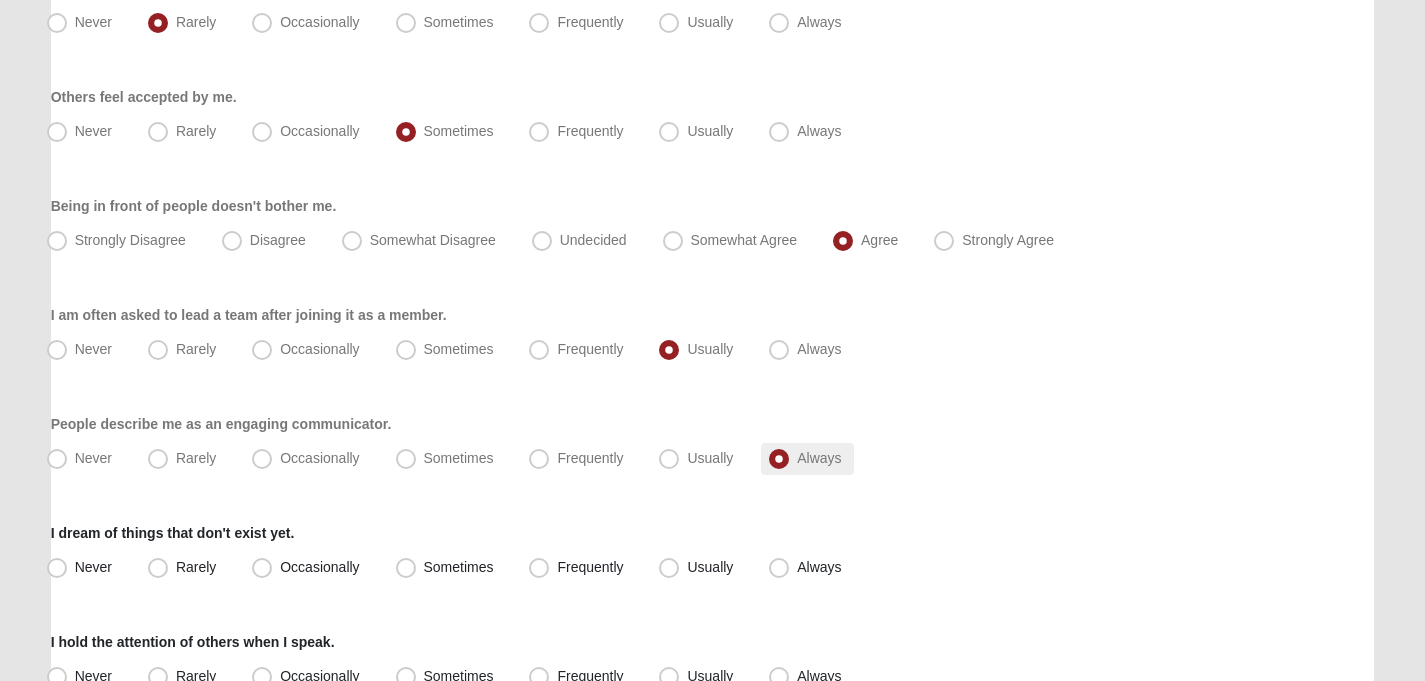 click on "Always" at bounding box center (819, 458) 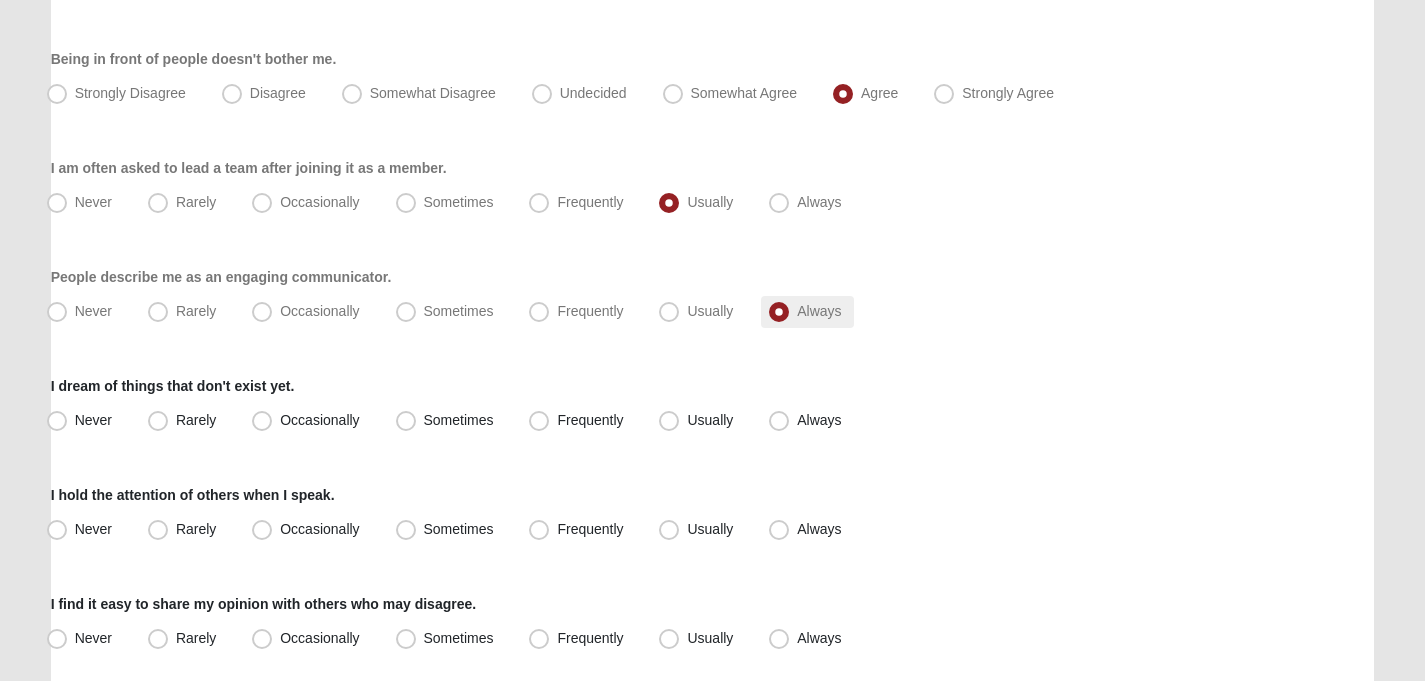 scroll, scrollTop: 671, scrollLeft: 0, axis: vertical 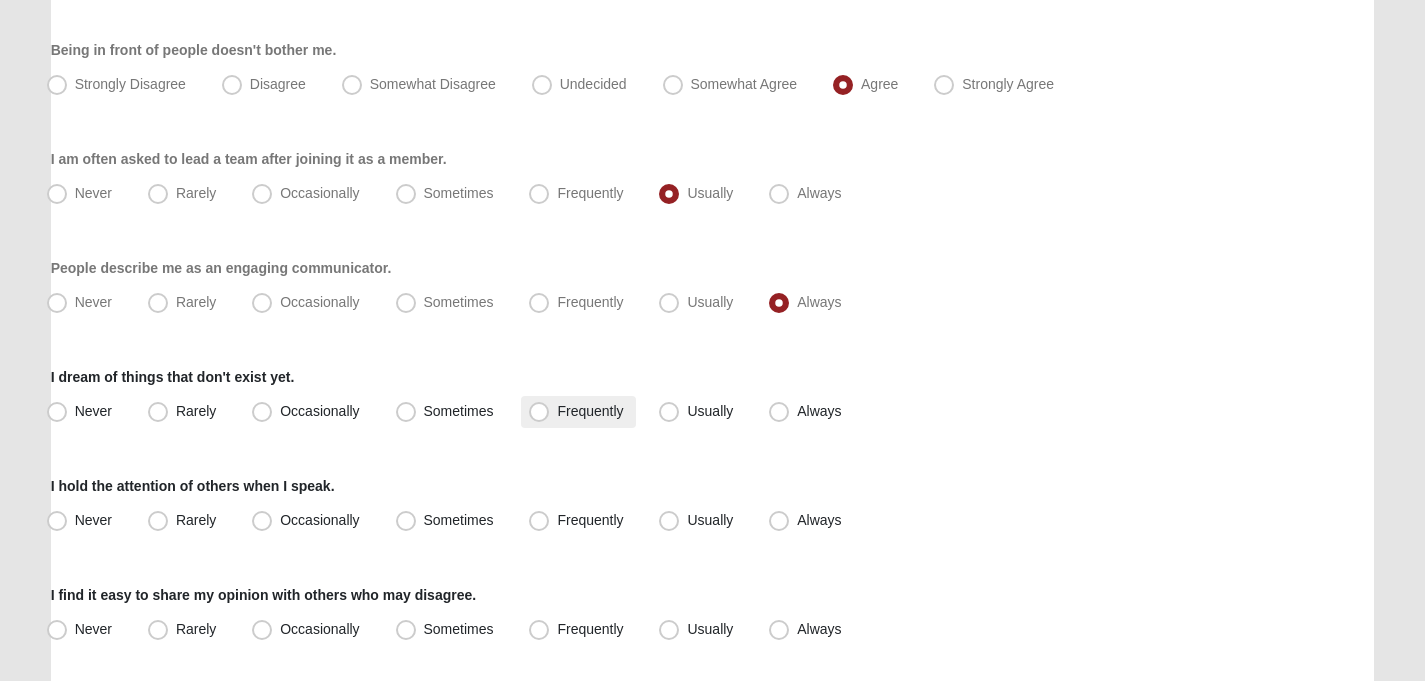 click on "Frequently" at bounding box center [590, 411] 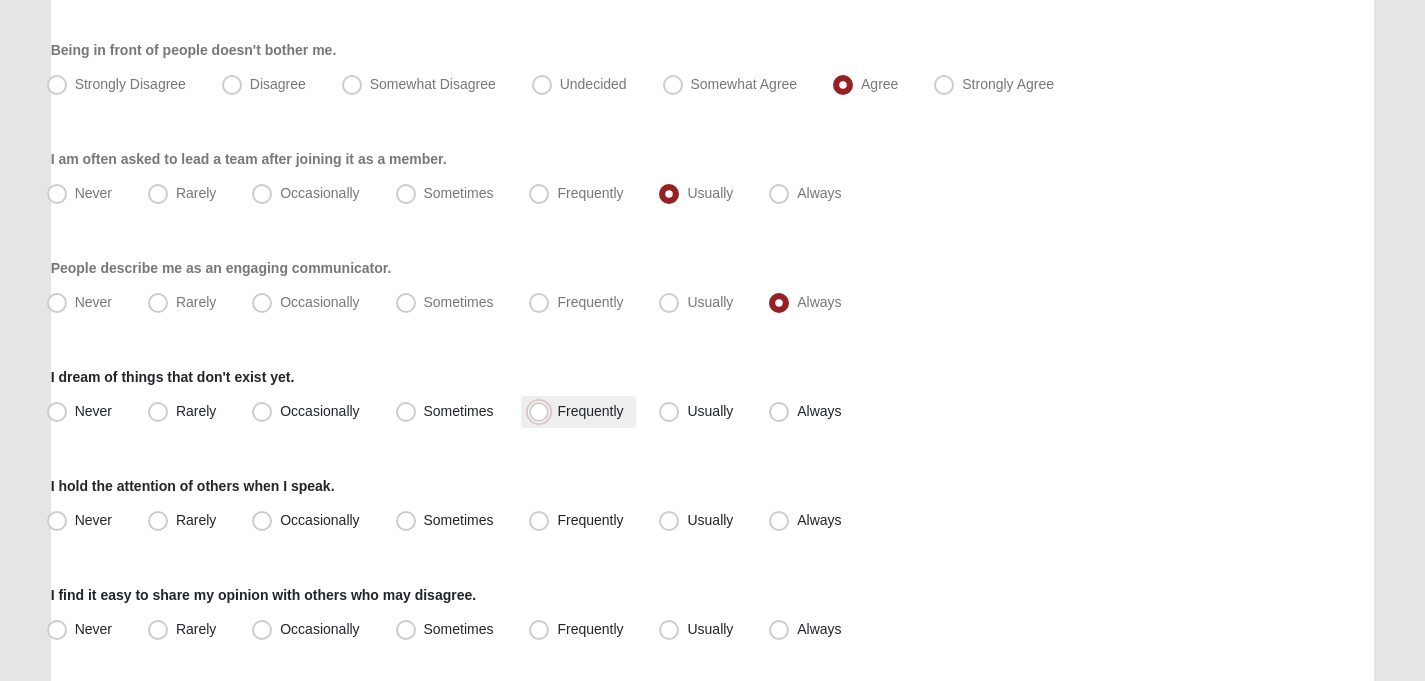 click on "Frequently" at bounding box center (543, 411) 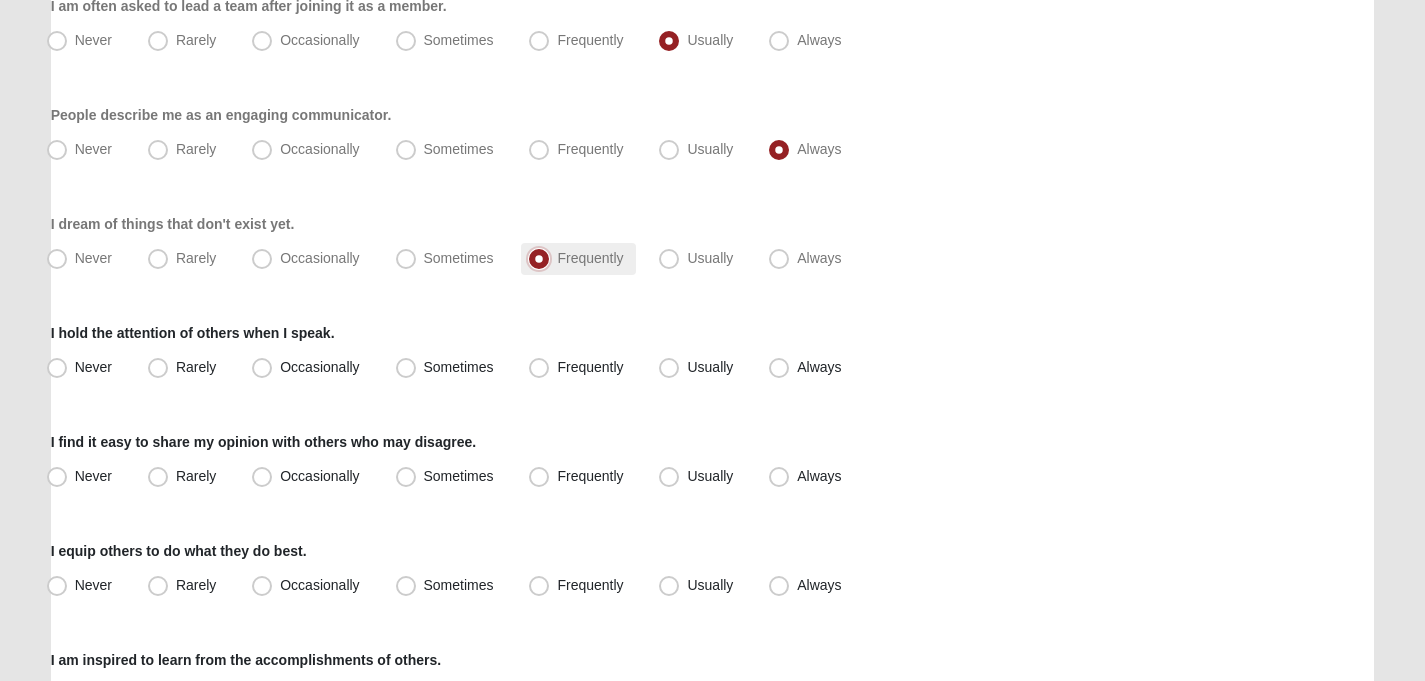 scroll, scrollTop: 826, scrollLeft: 0, axis: vertical 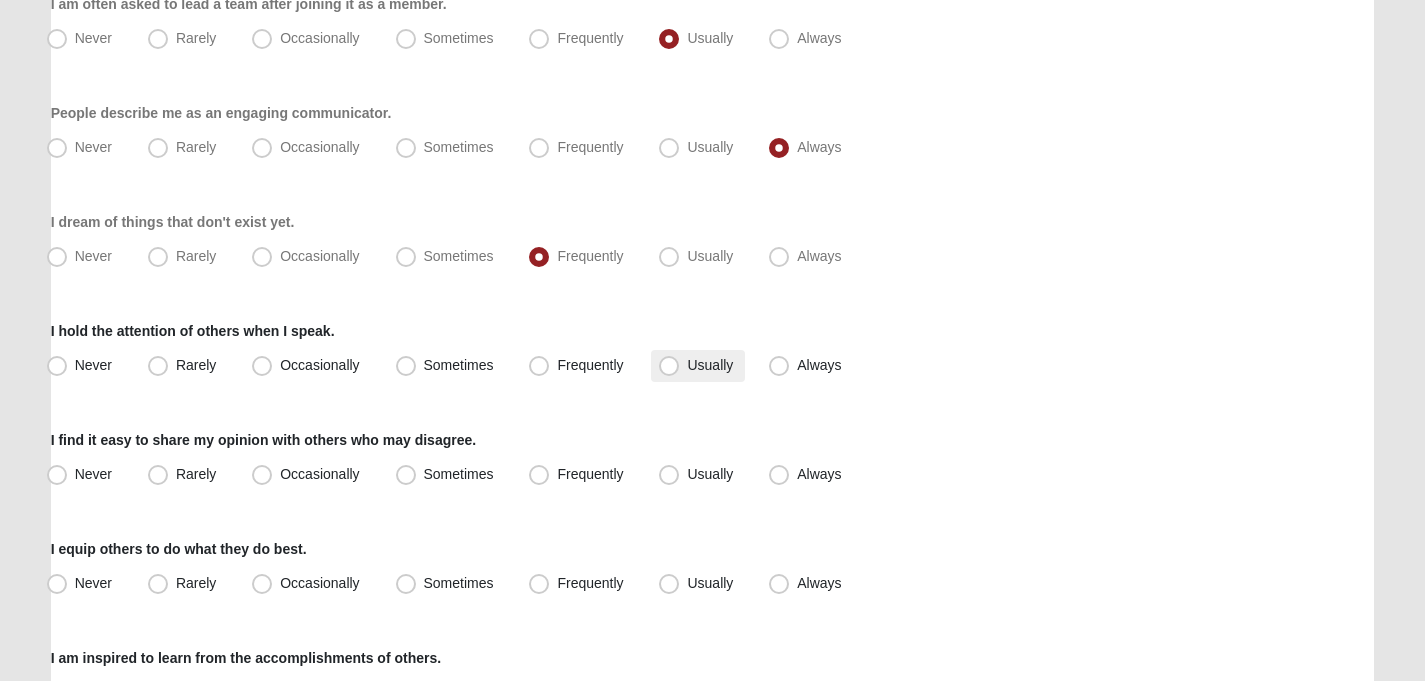 click on "Usually" at bounding box center (710, 365) 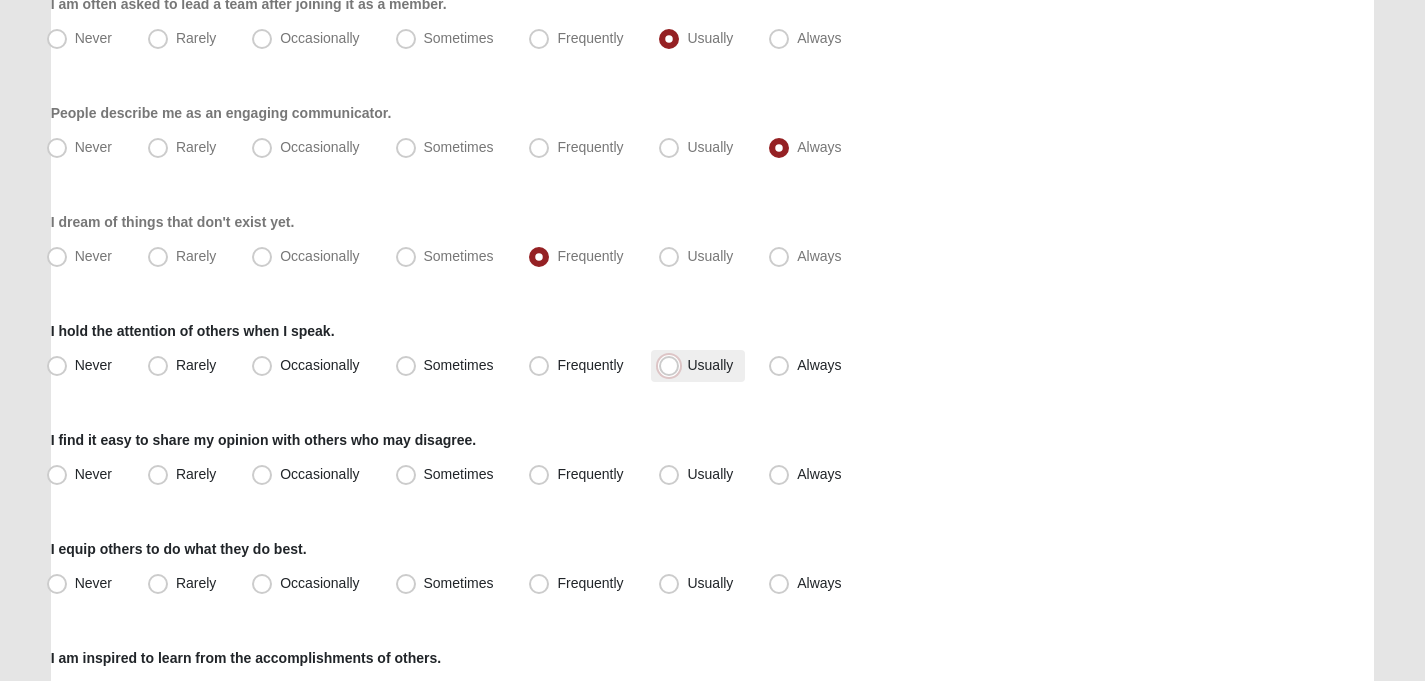 click on "Usually" at bounding box center [673, 365] 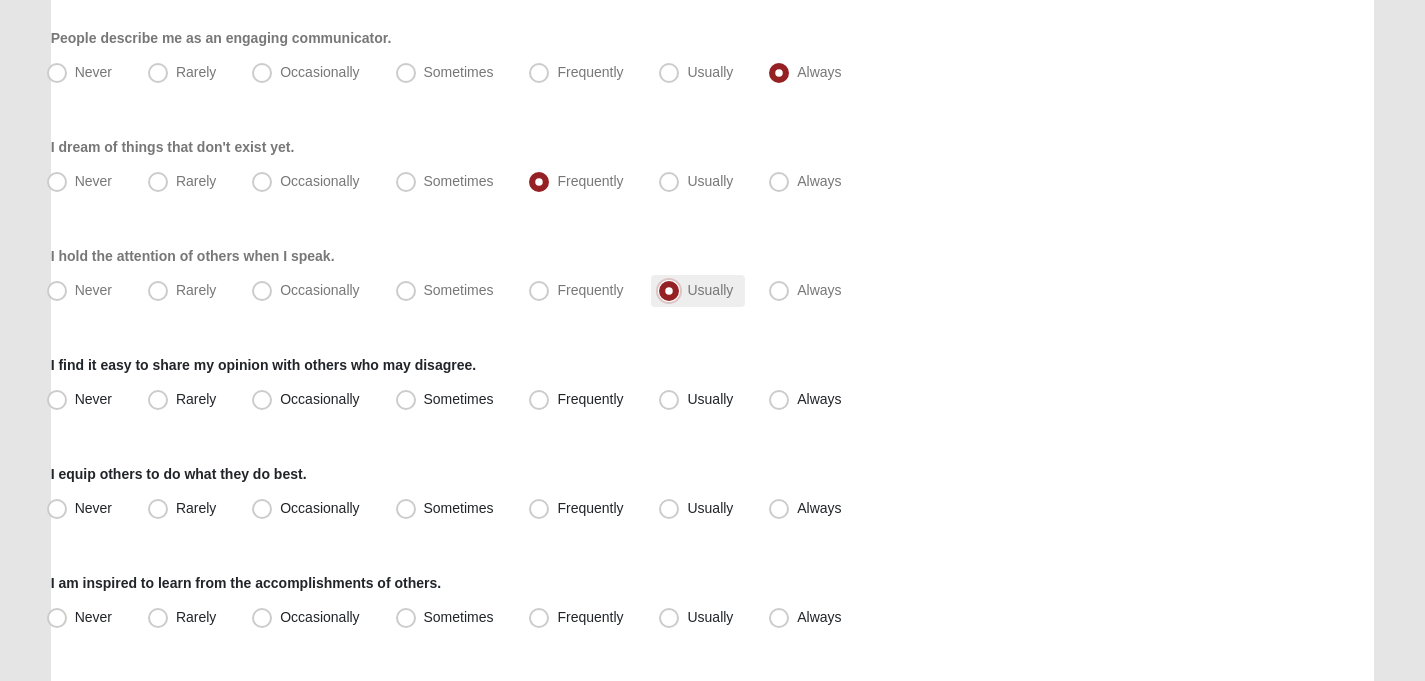 scroll, scrollTop: 903, scrollLeft: 0, axis: vertical 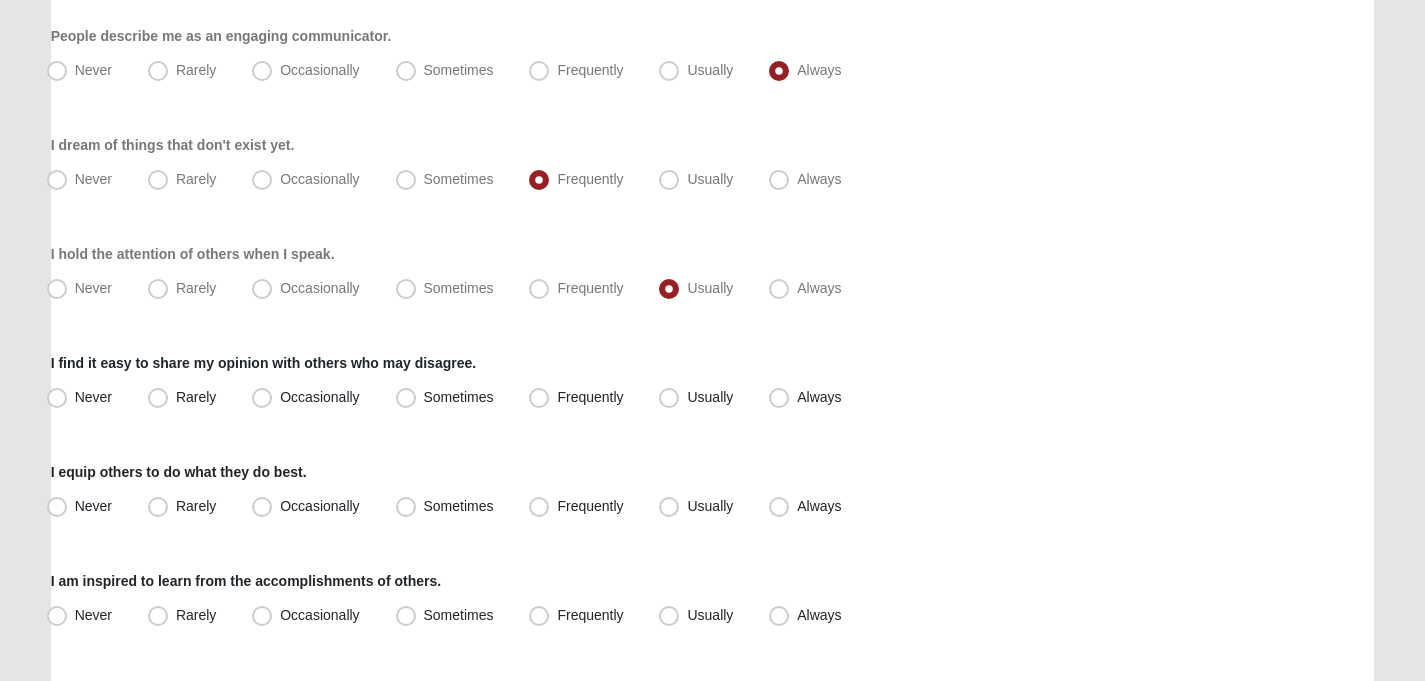 click on "I find it easy to share my opinion with others who may disagree.
Never
Rarely
Occasionally
Sometimes
Frequently
Usually
Always" at bounding box center (713, 383) 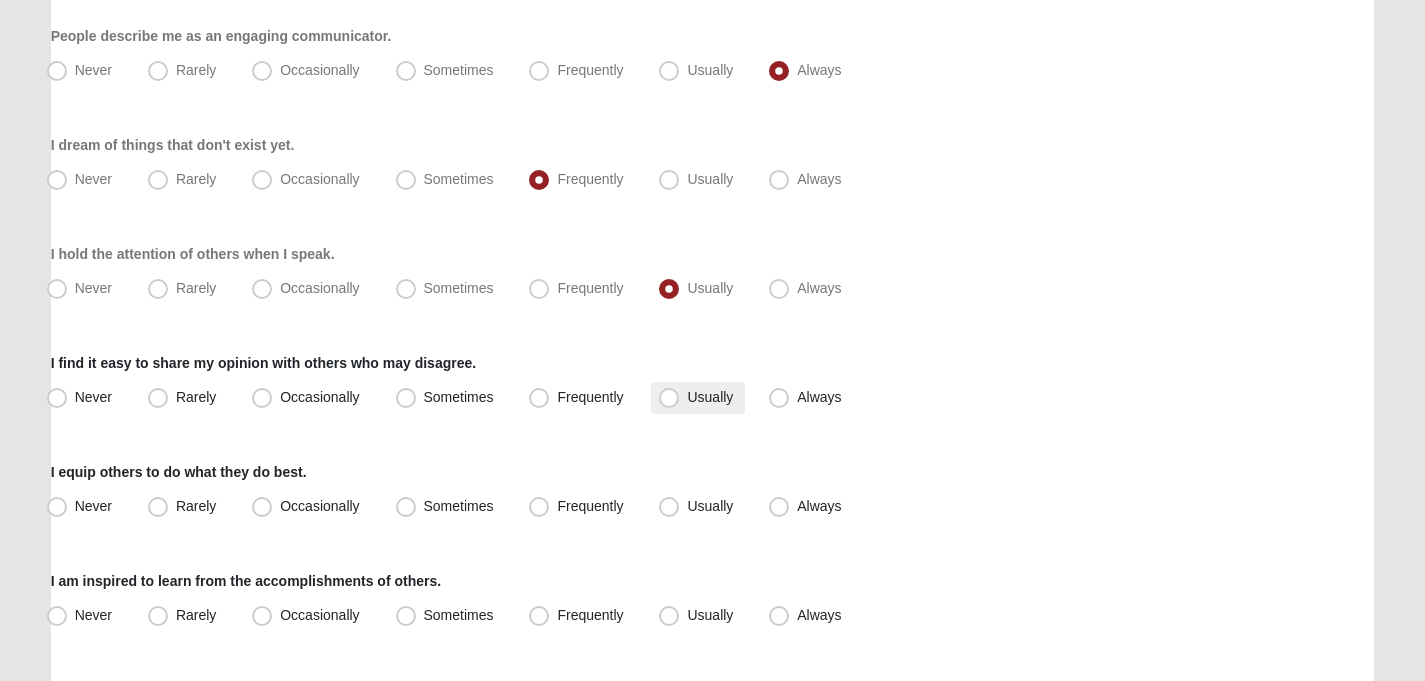 click on "Usually" at bounding box center [710, 397] 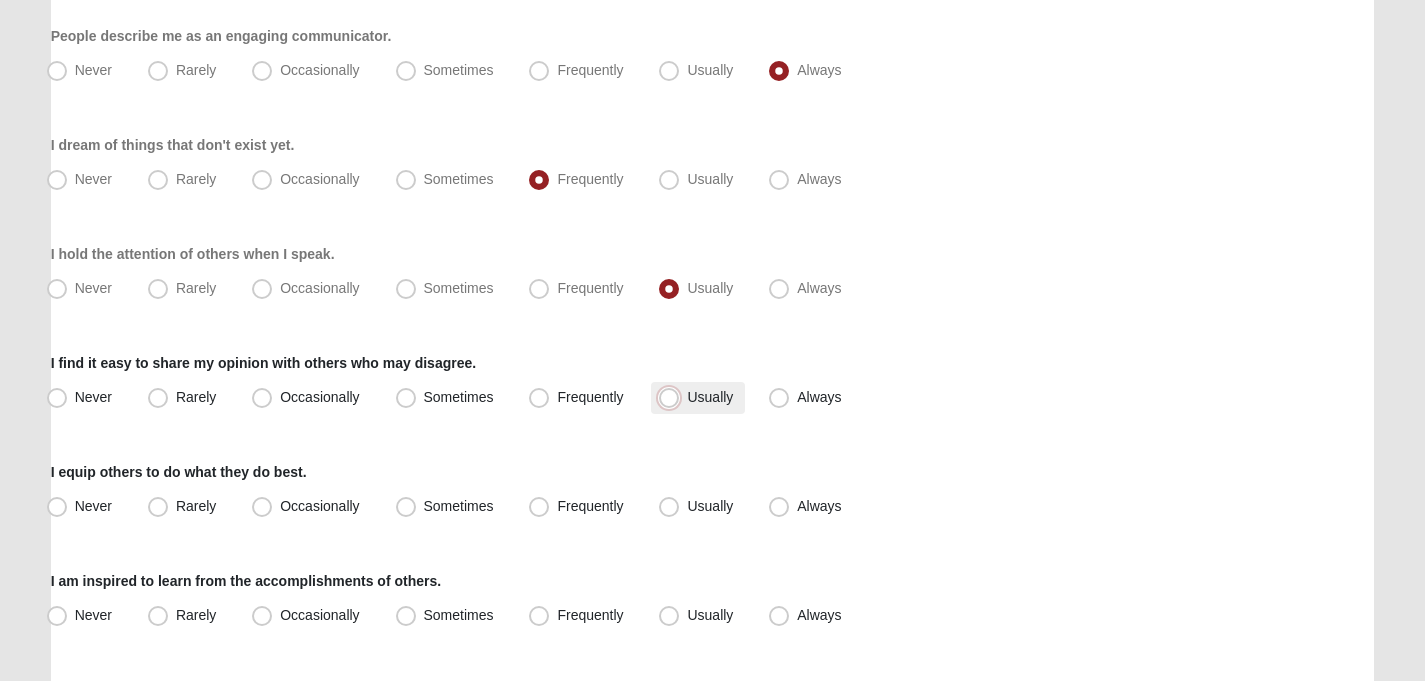 click on "Usually" at bounding box center [673, 397] 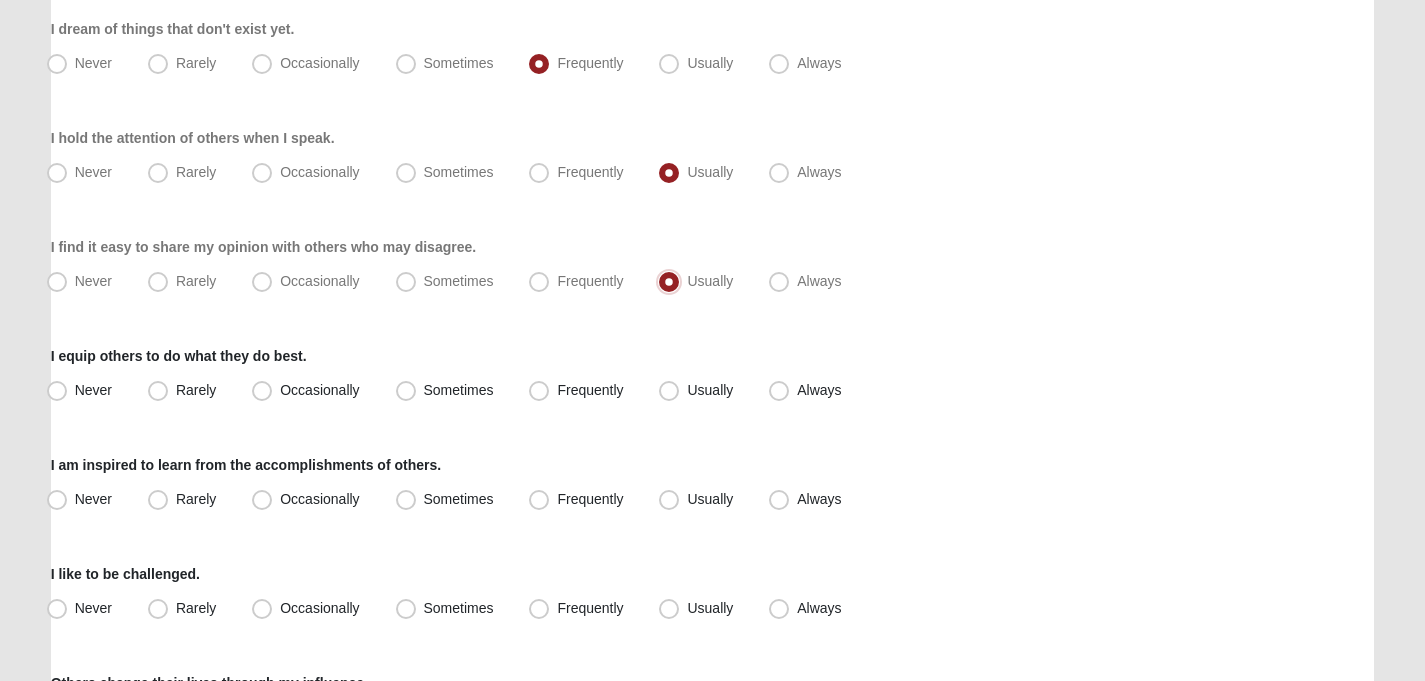 scroll, scrollTop: 1023, scrollLeft: 0, axis: vertical 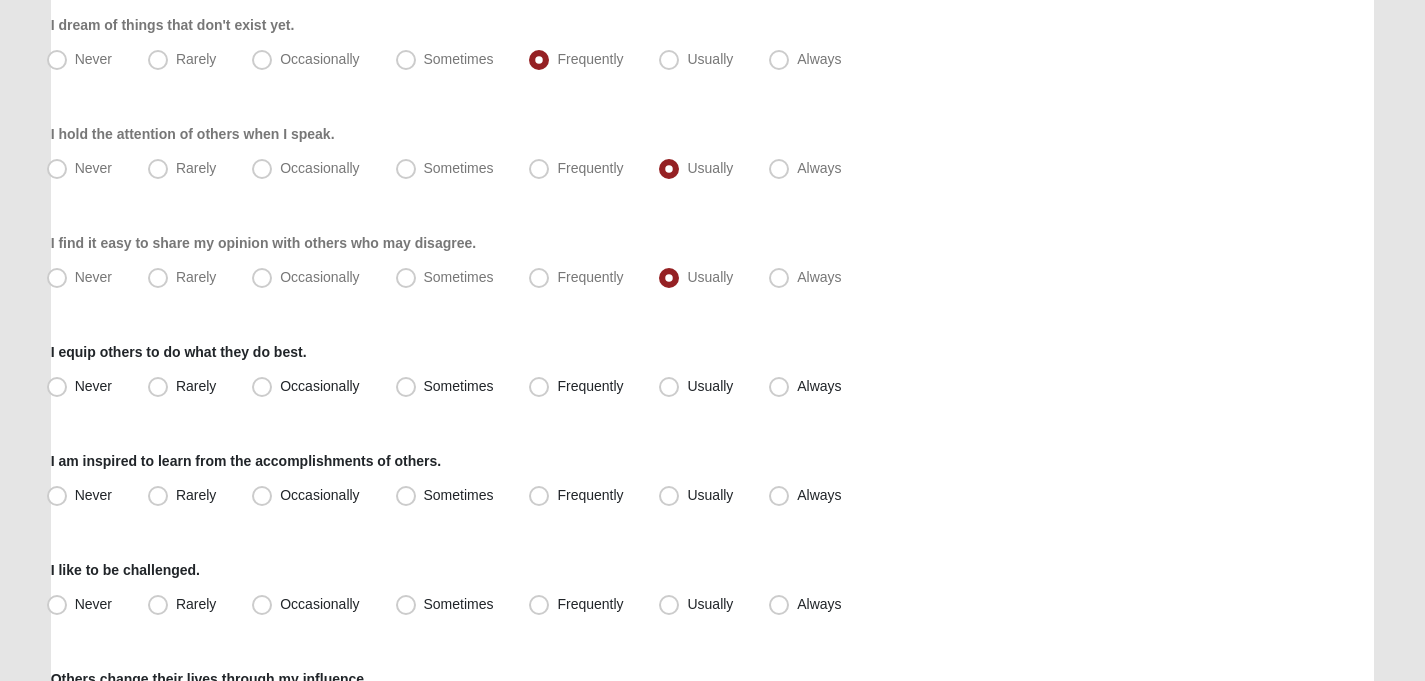 click on "Usually" at bounding box center [698, 387] 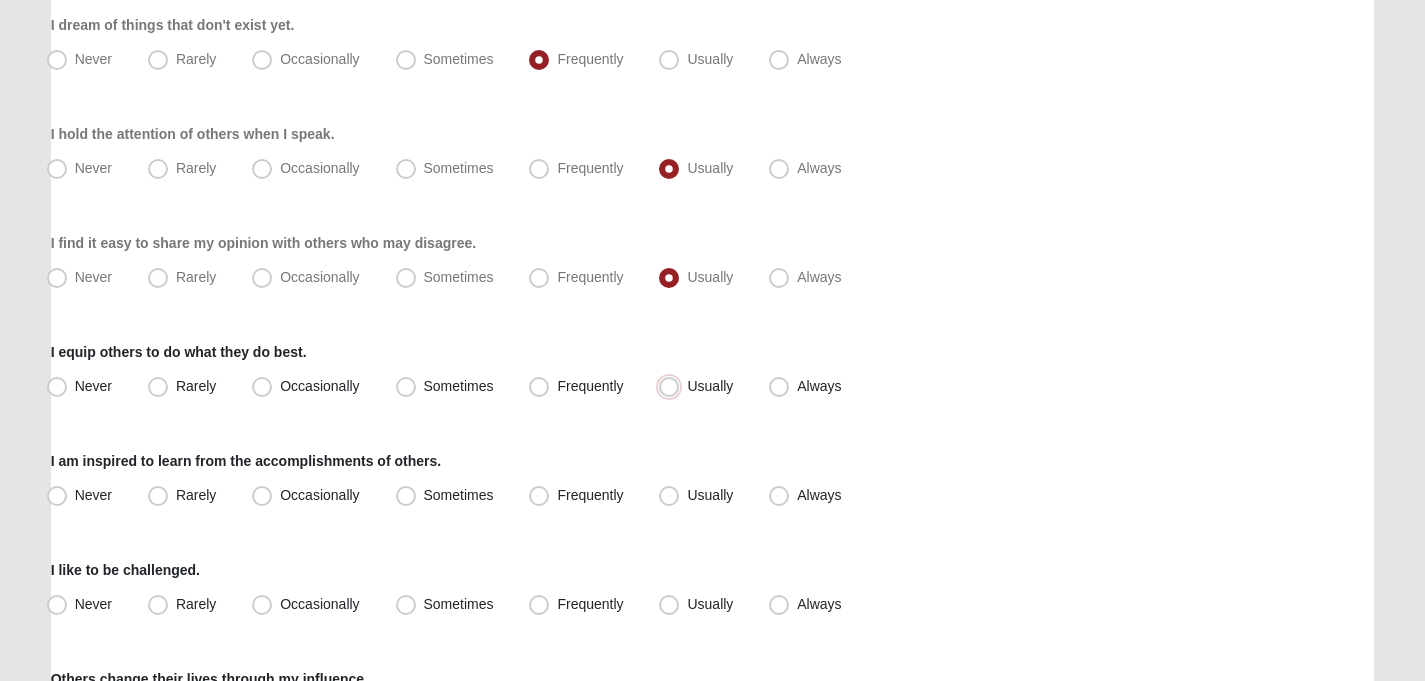 click on "Usually" at bounding box center [673, 386] 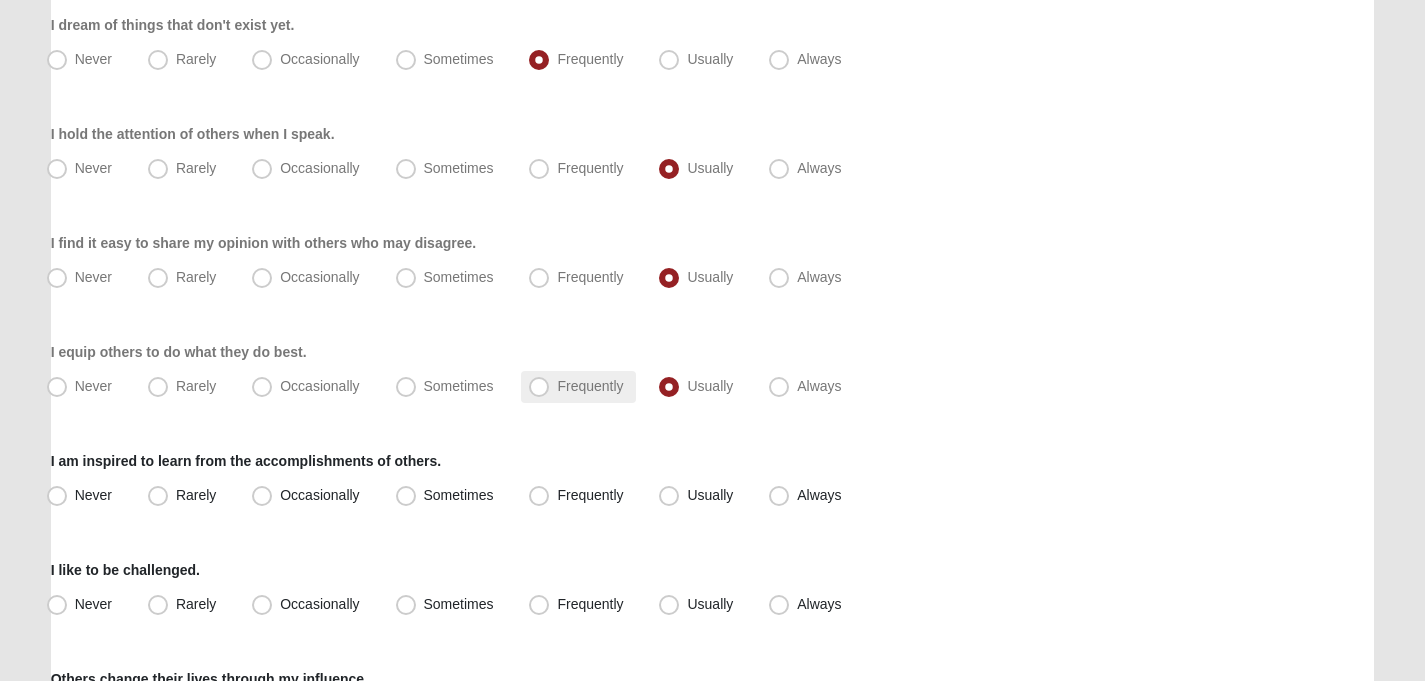 click on "Frequently" at bounding box center [590, 386] 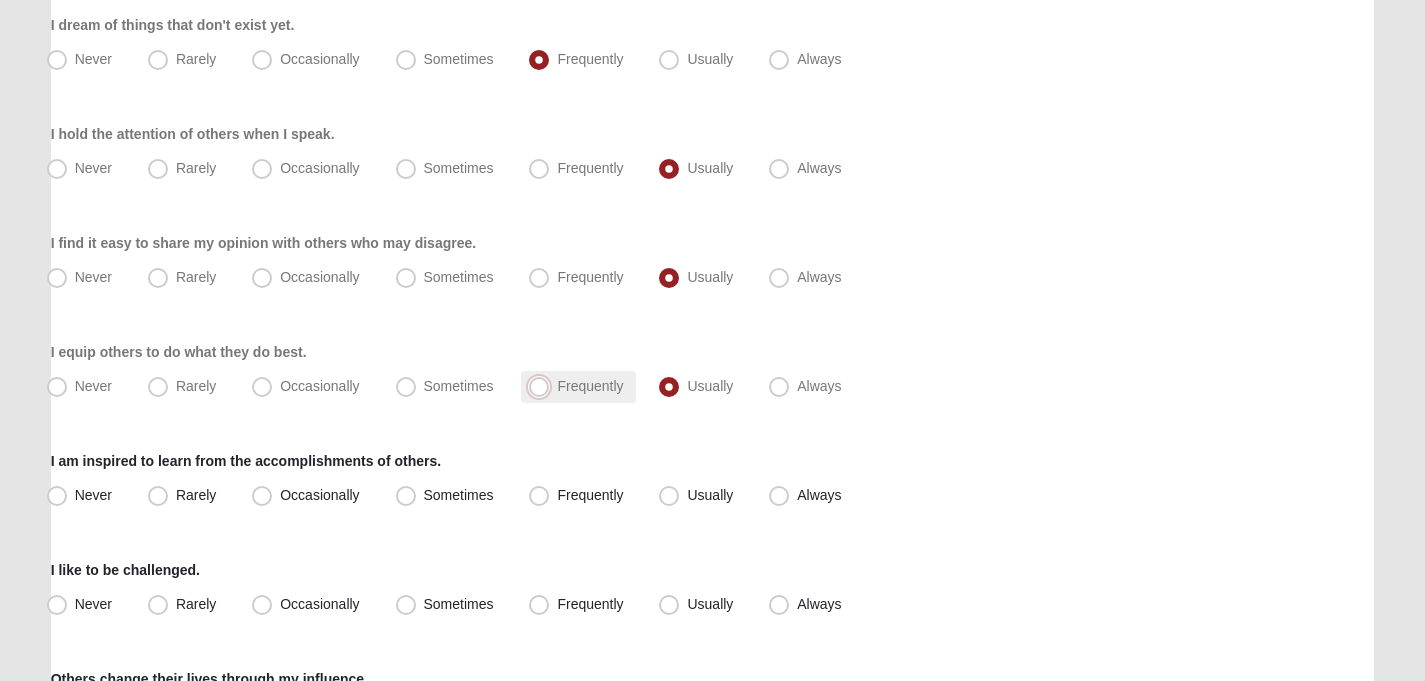 click on "Frequently" at bounding box center (543, 386) 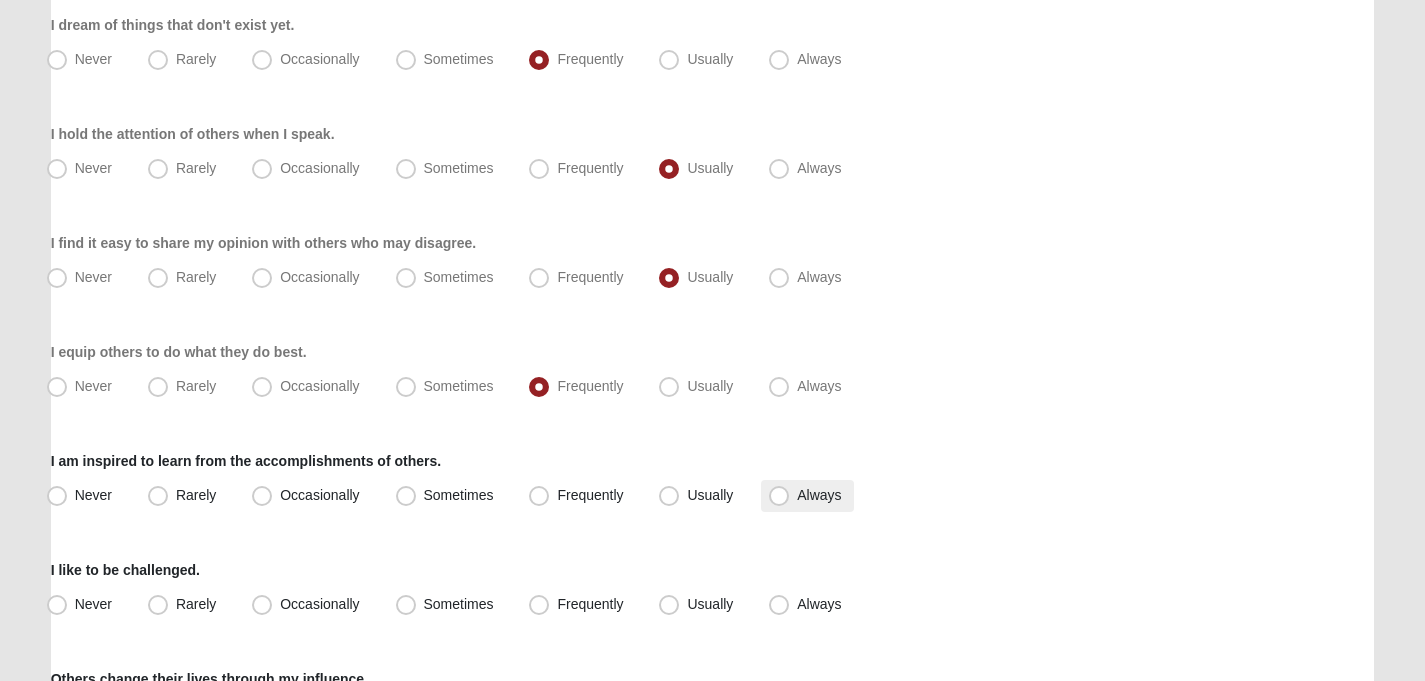 click on "Always" at bounding box center [819, 495] 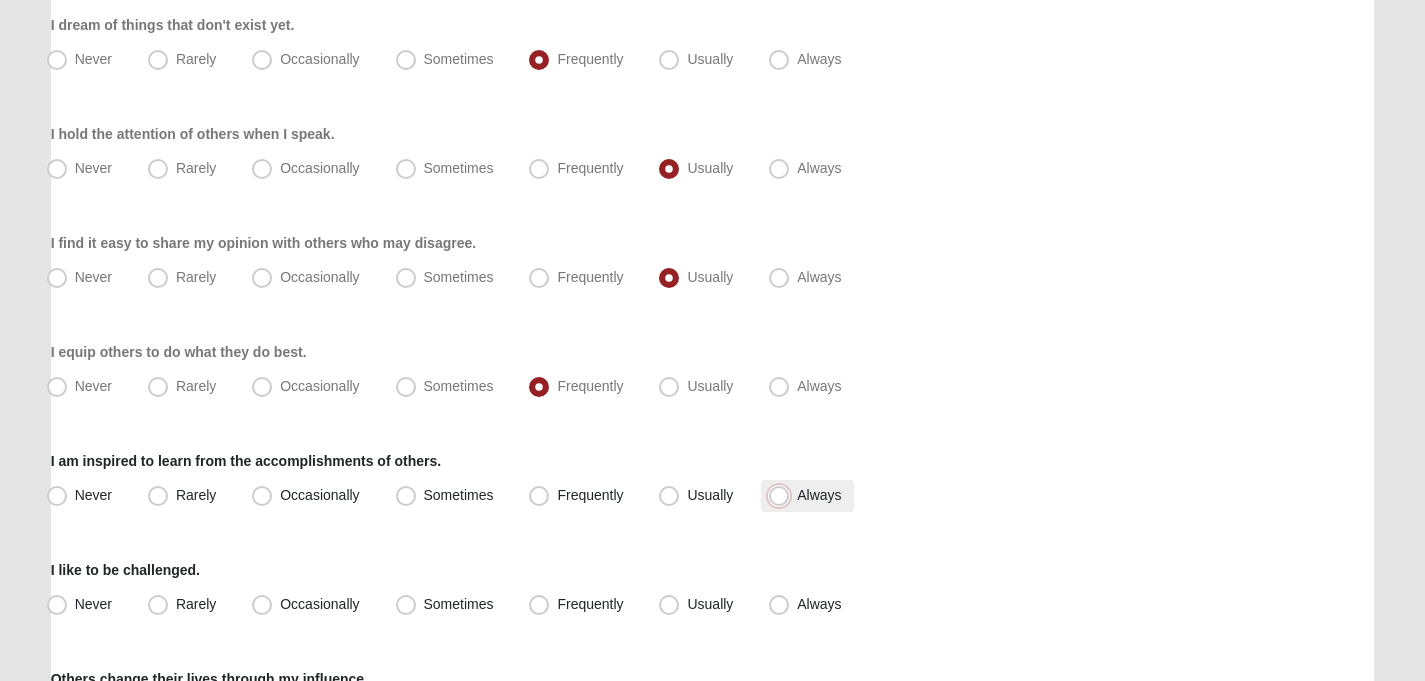 click on "Always" at bounding box center (783, 495) 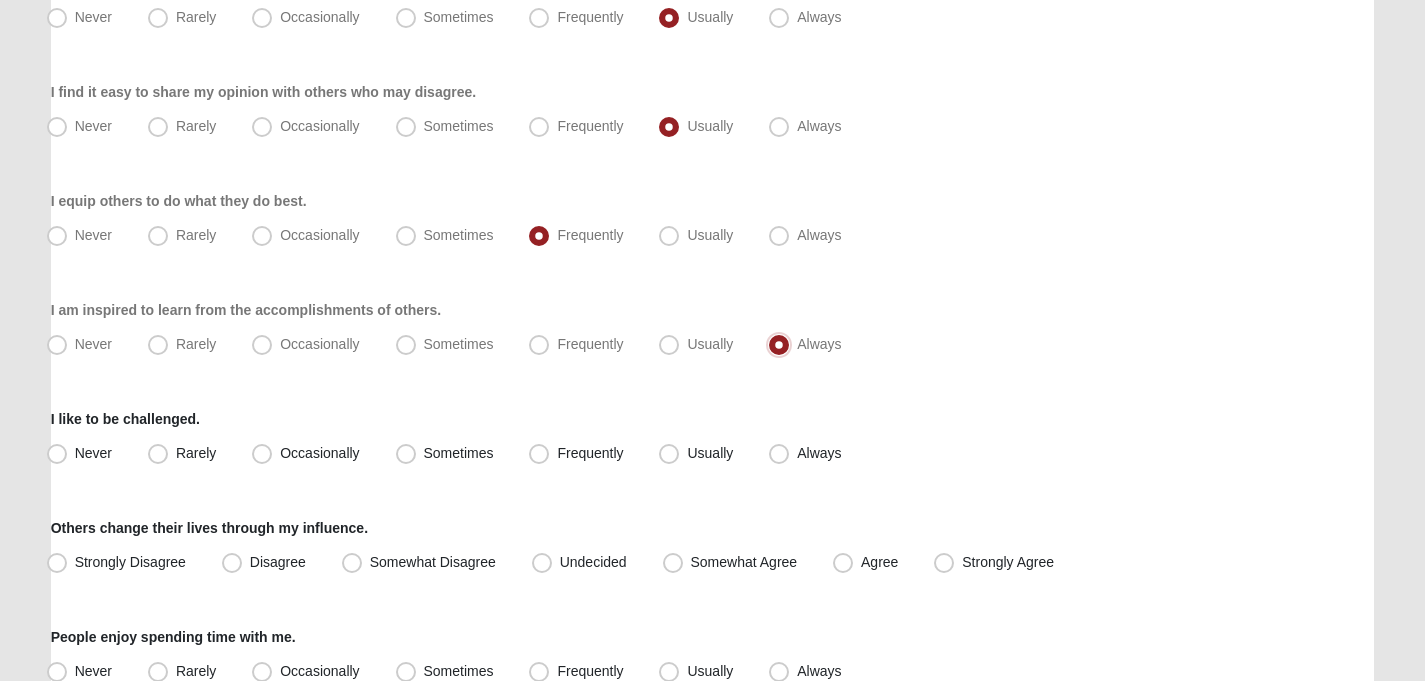 scroll, scrollTop: 1175, scrollLeft: 0, axis: vertical 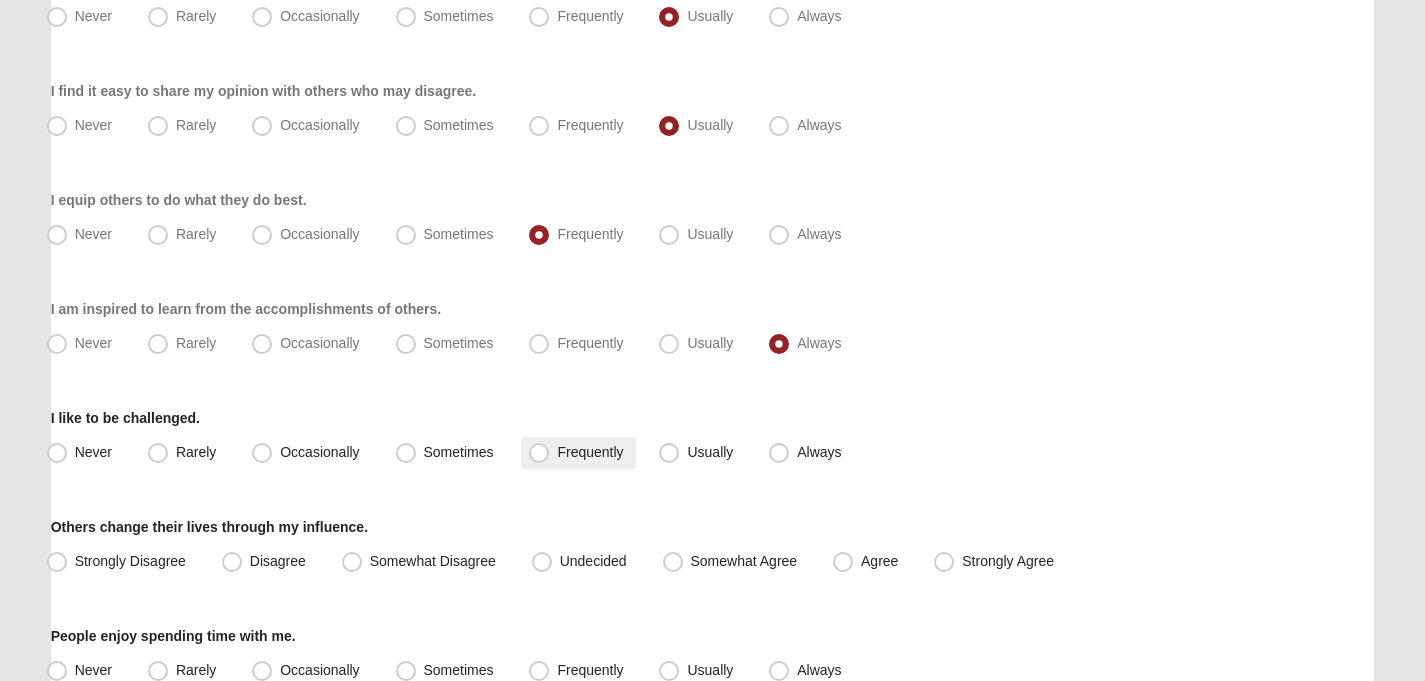 click on "Frequently" at bounding box center (578, 453) 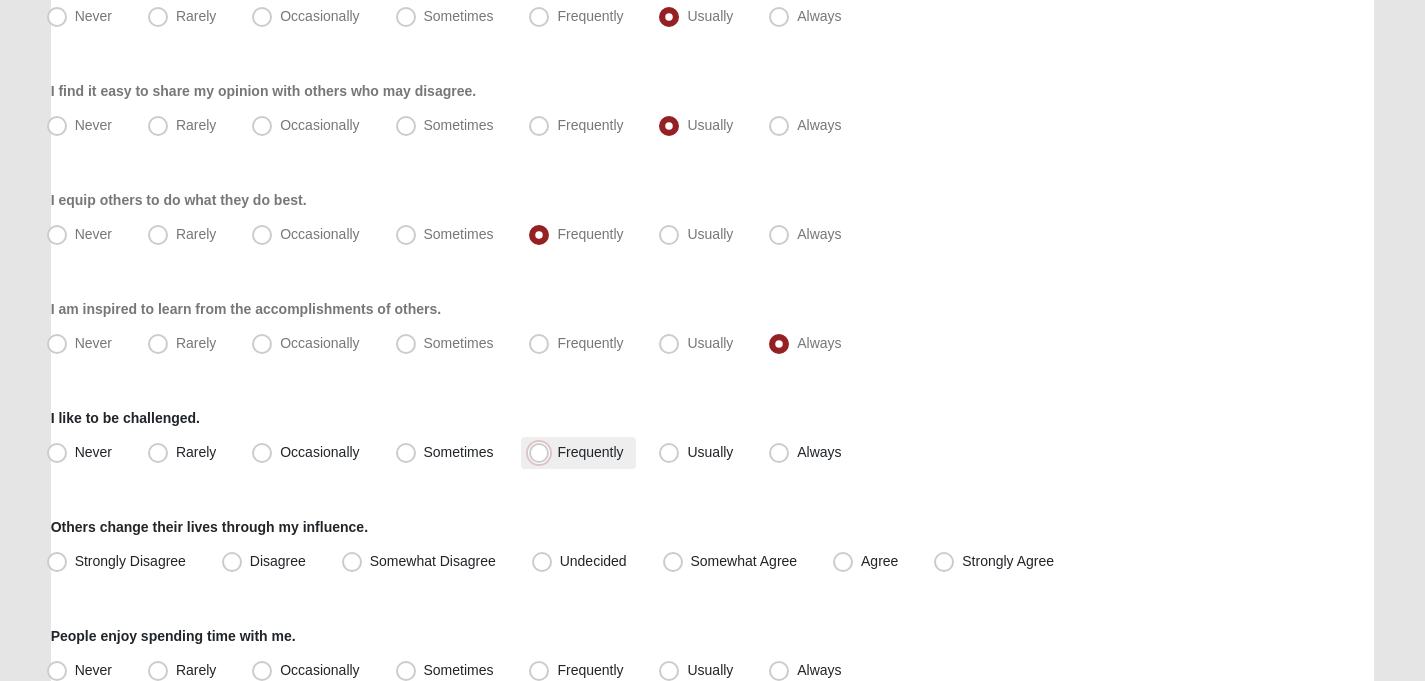 click on "Frequently" at bounding box center [543, 452] 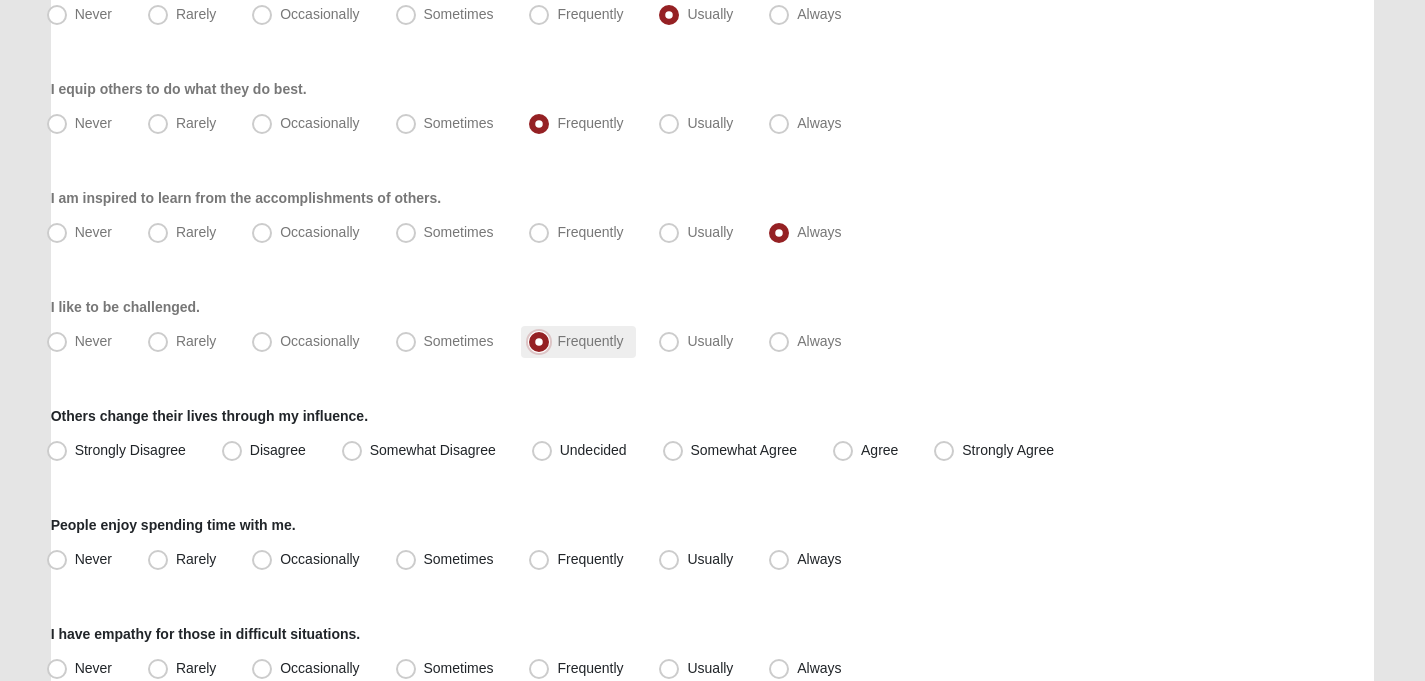 scroll, scrollTop: 1288, scrollLeft: 0, axis: vertical 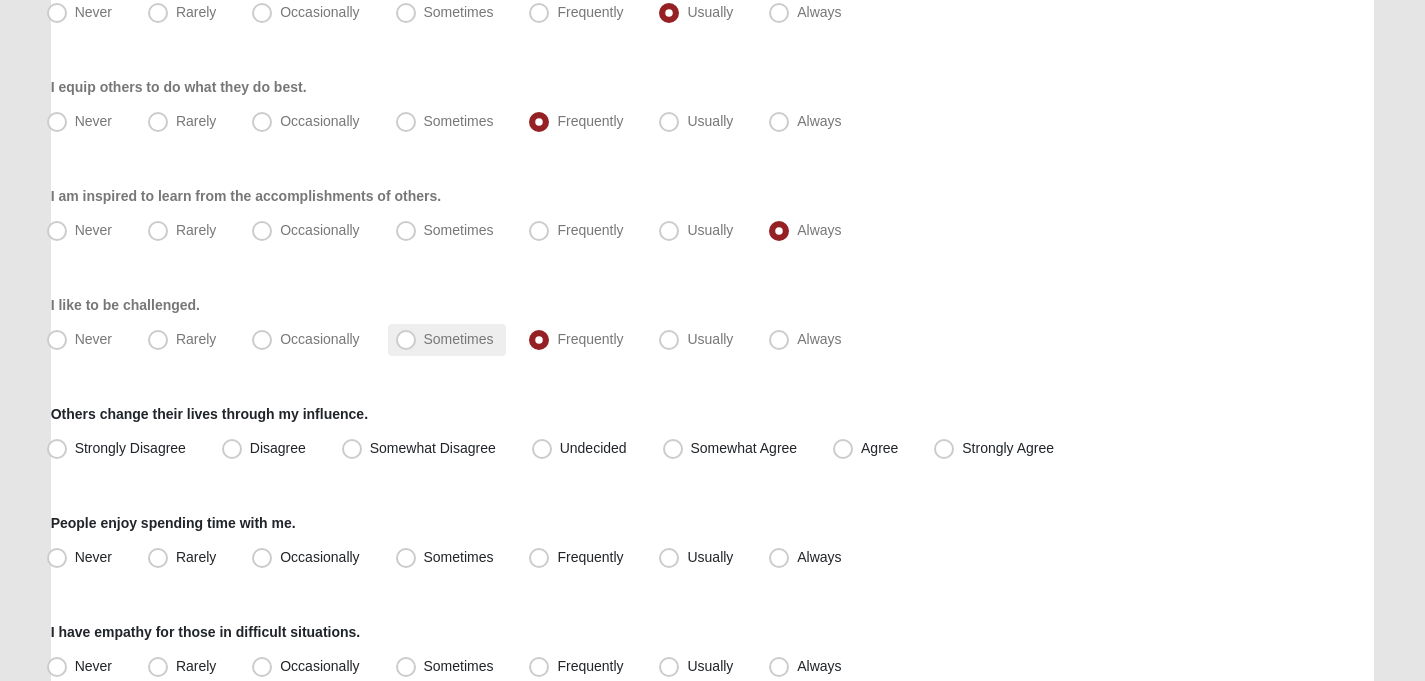 click on "Sometimes" at bounding box center [447, 340] 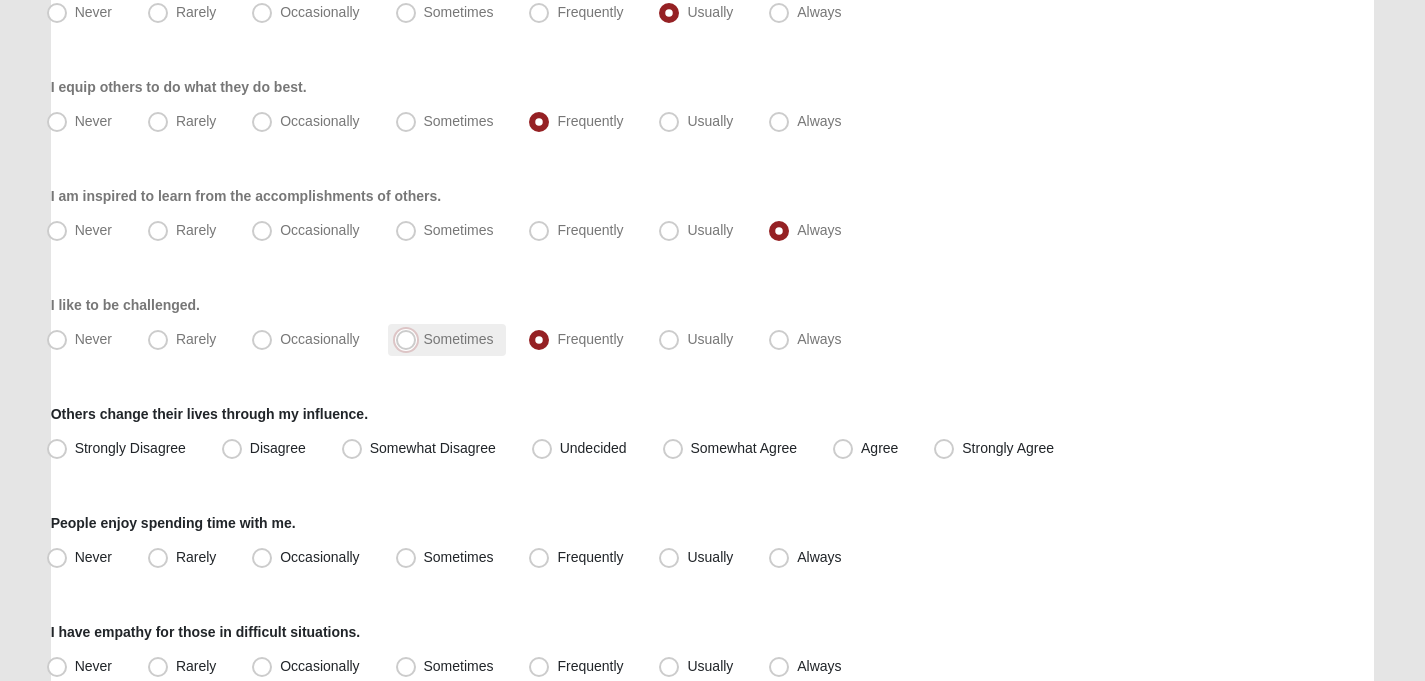 click on "Sometimes" at bounding box center (410, 339) 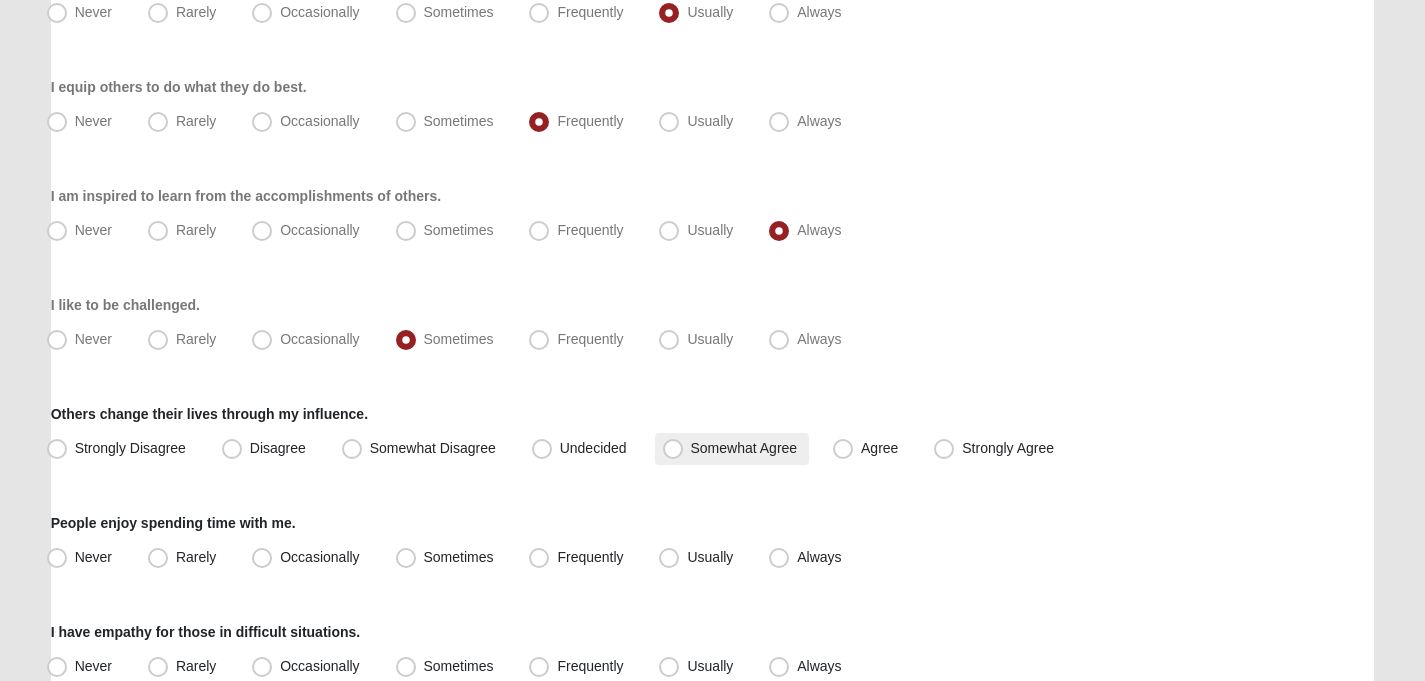 click on "Somewhat Agree" at bounding box center (744, 448) 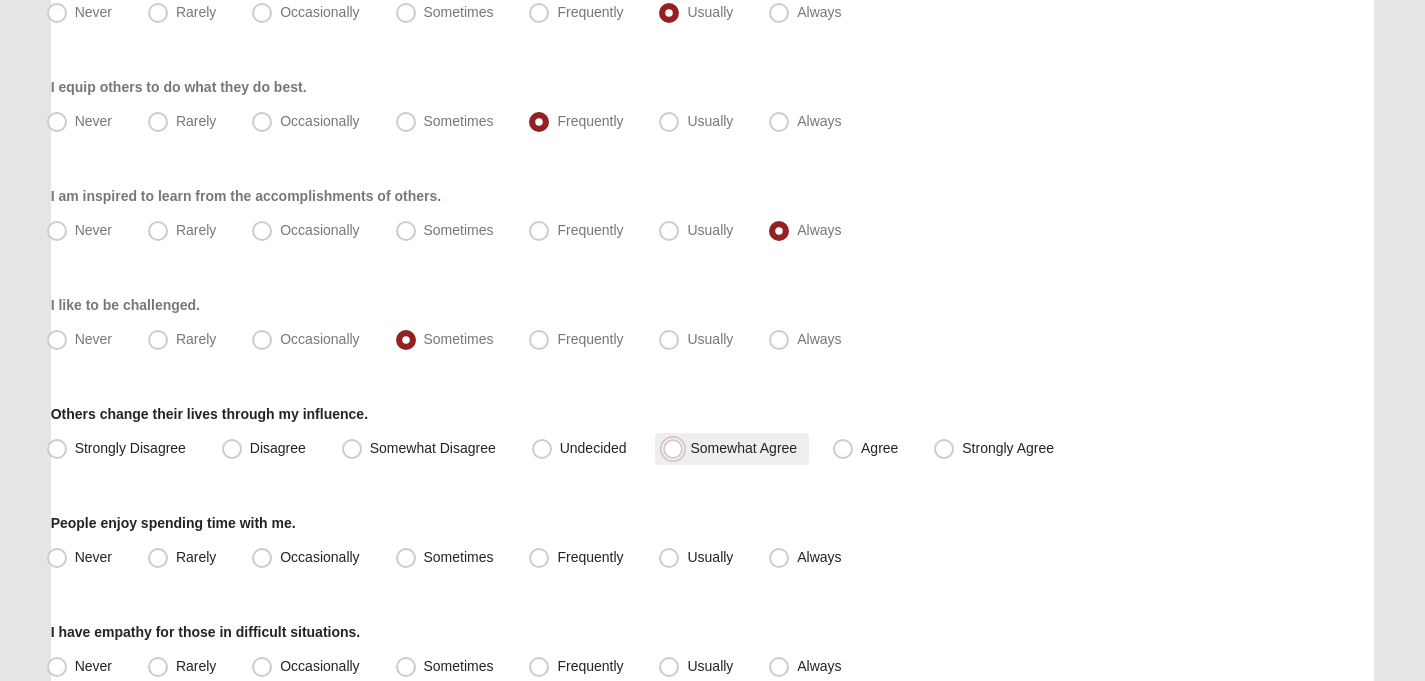 click on "Somewhat Agree" at bounding box center (677, 448) 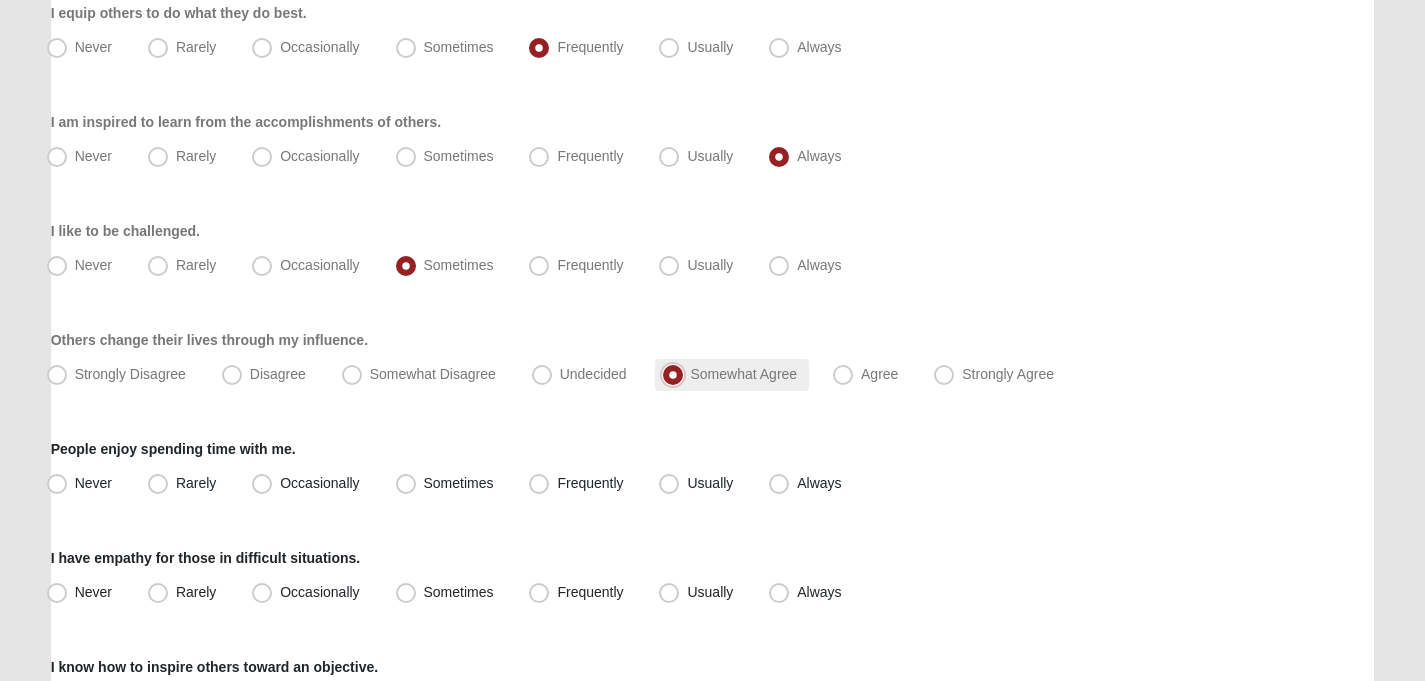 scroll, scrollTop: 1371, scrollLeft: 0, axis: vertical 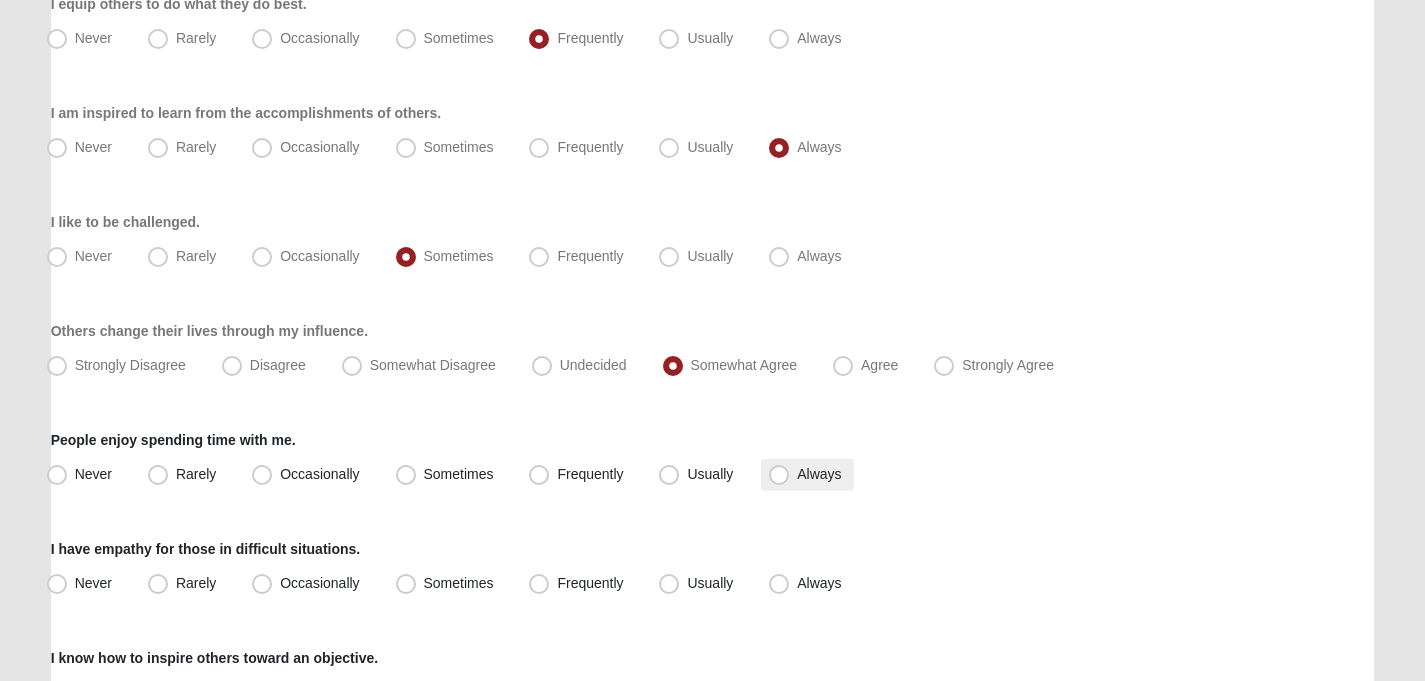 click on "Always" at bounding box center [807, 475] 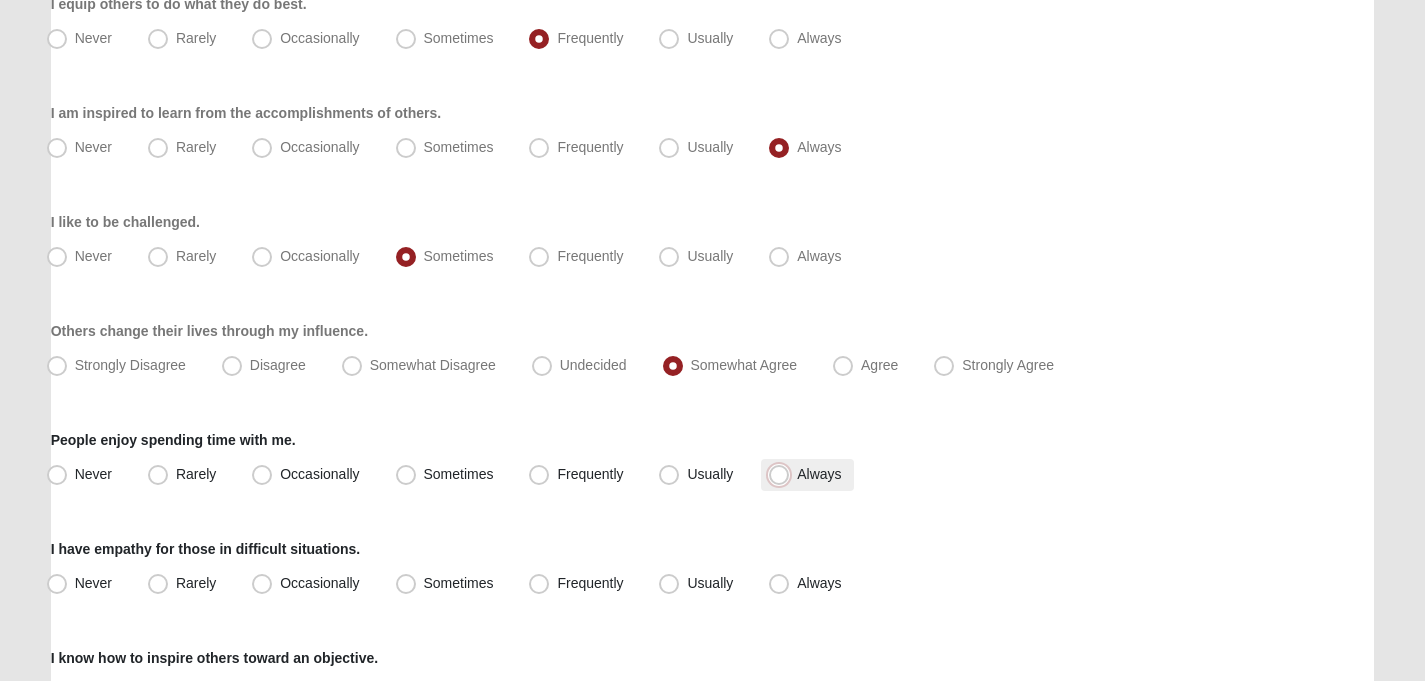 click on "Always" at bounding box center [783, 474] 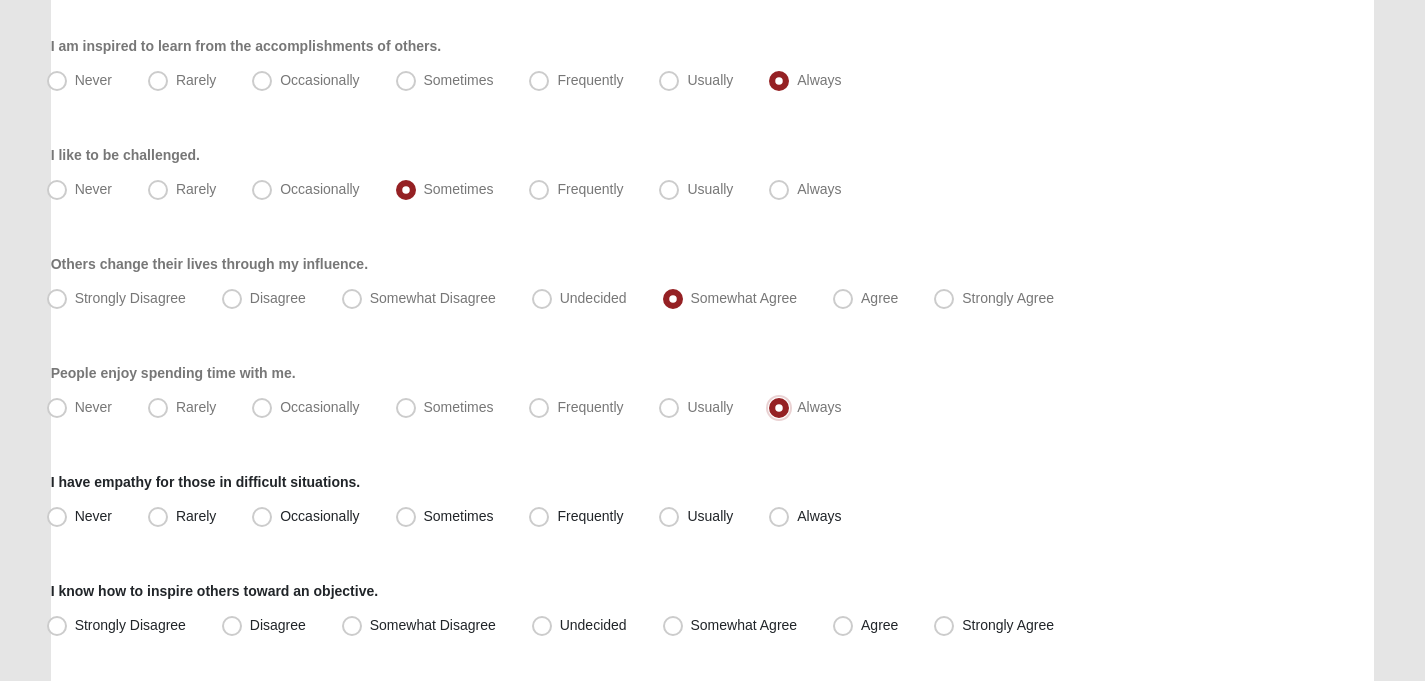 scroll, scrollTop: 1459, scrollLeft: 0, axis: vertical 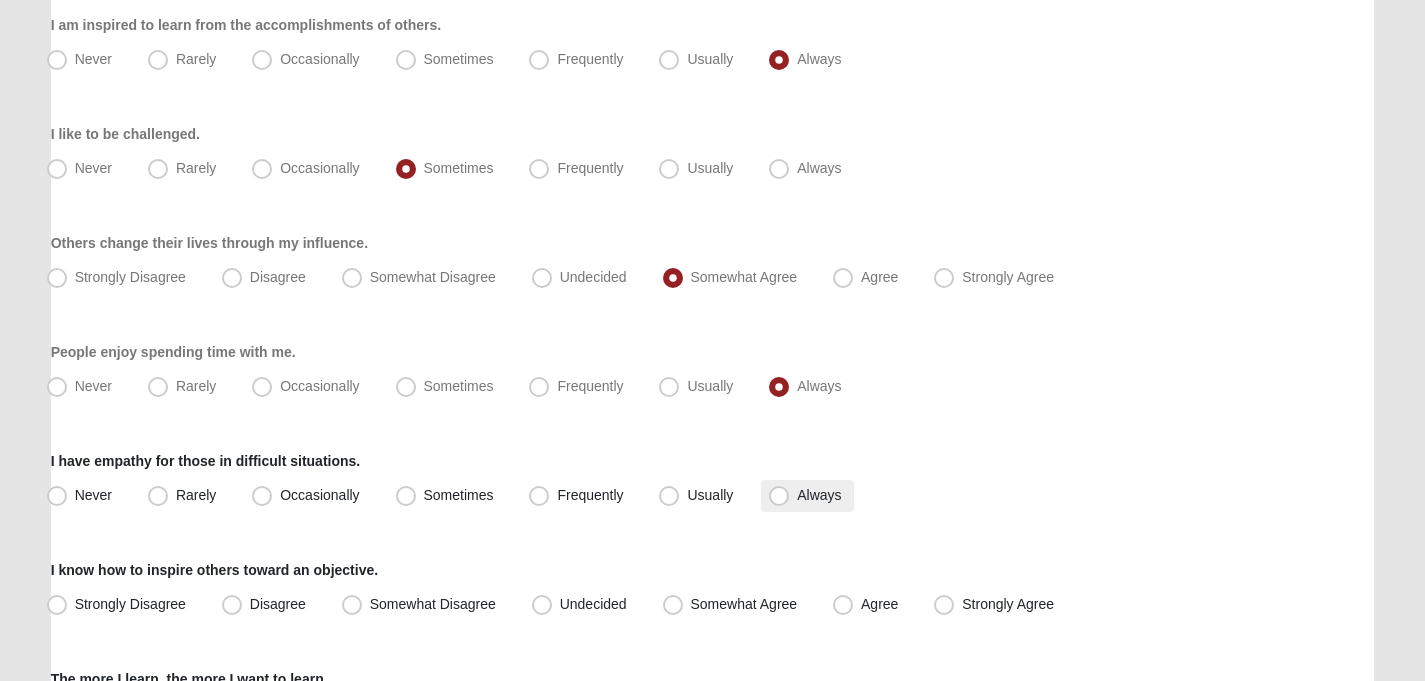 click on "Always" at bounding box center (819, 495) 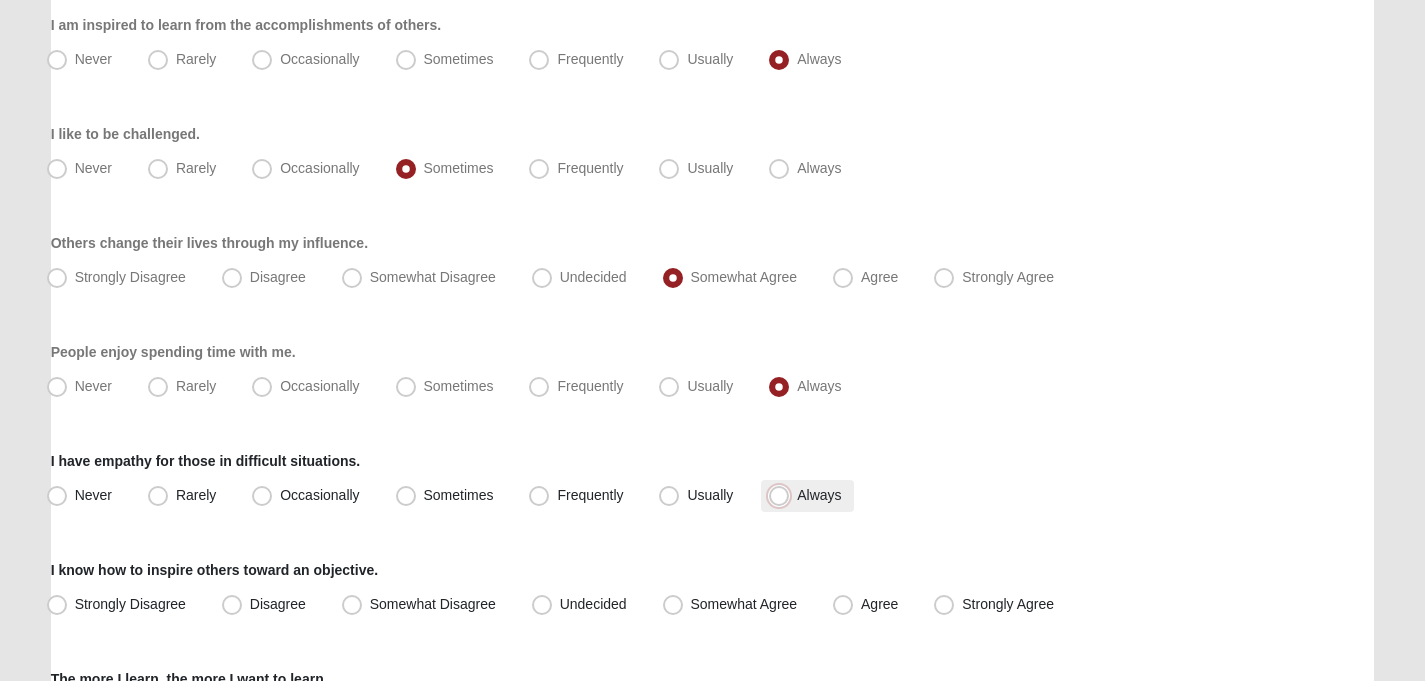 click on "Always" at bounding box center [783, 495] 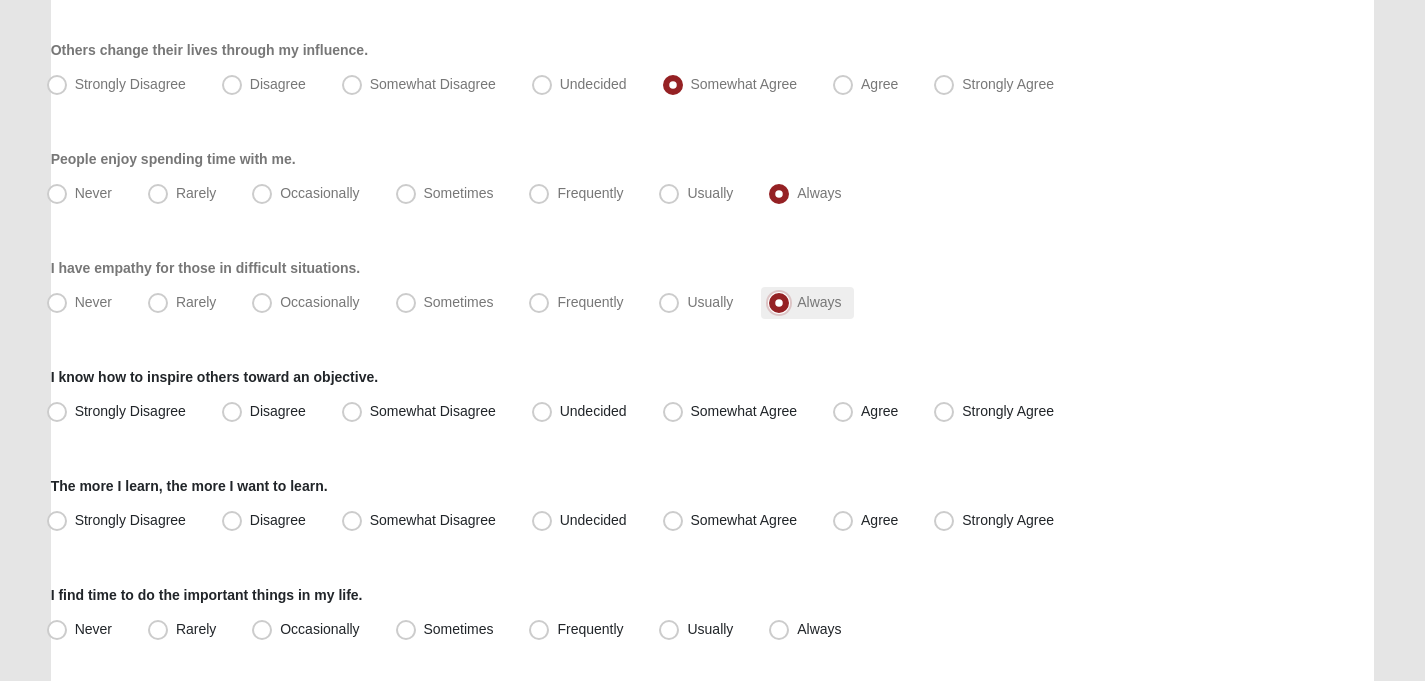 scroll, scrollTop: 1715, scrollLeft: 0, axis: vertical 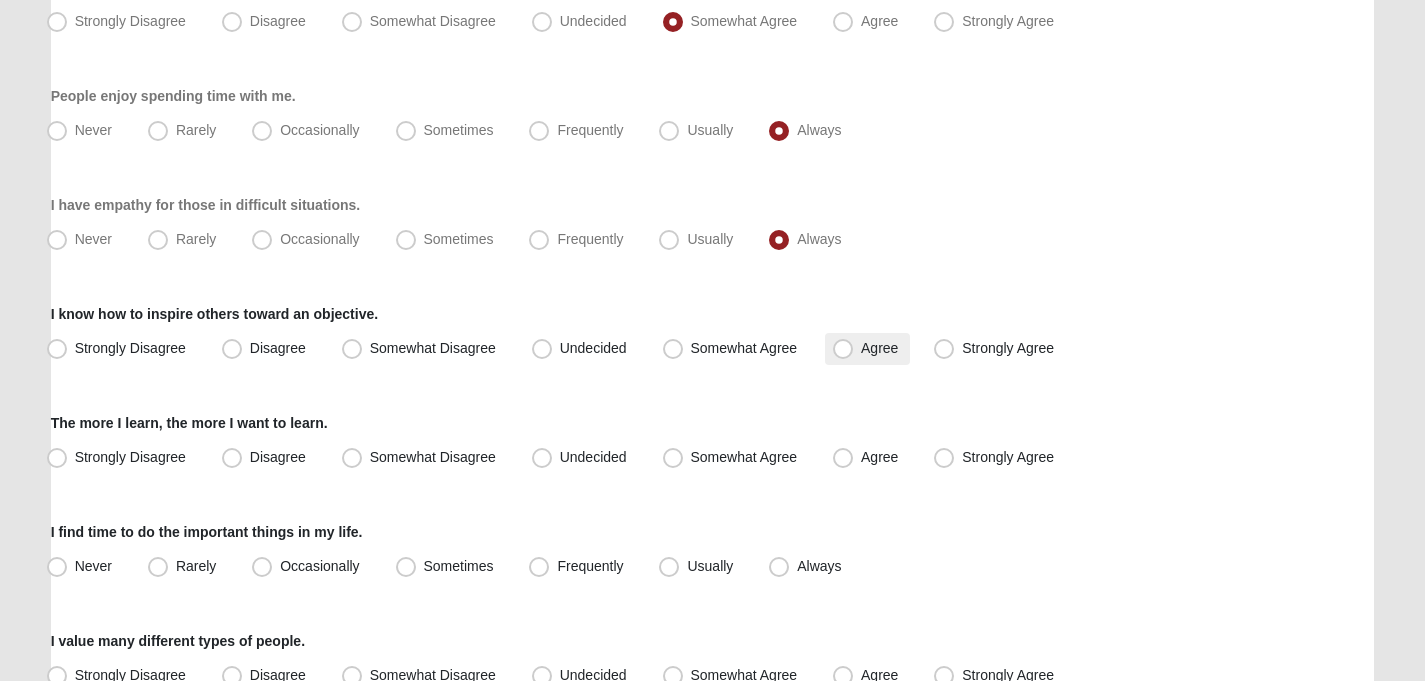 click on "Agree" at bounding box center [867, 349] 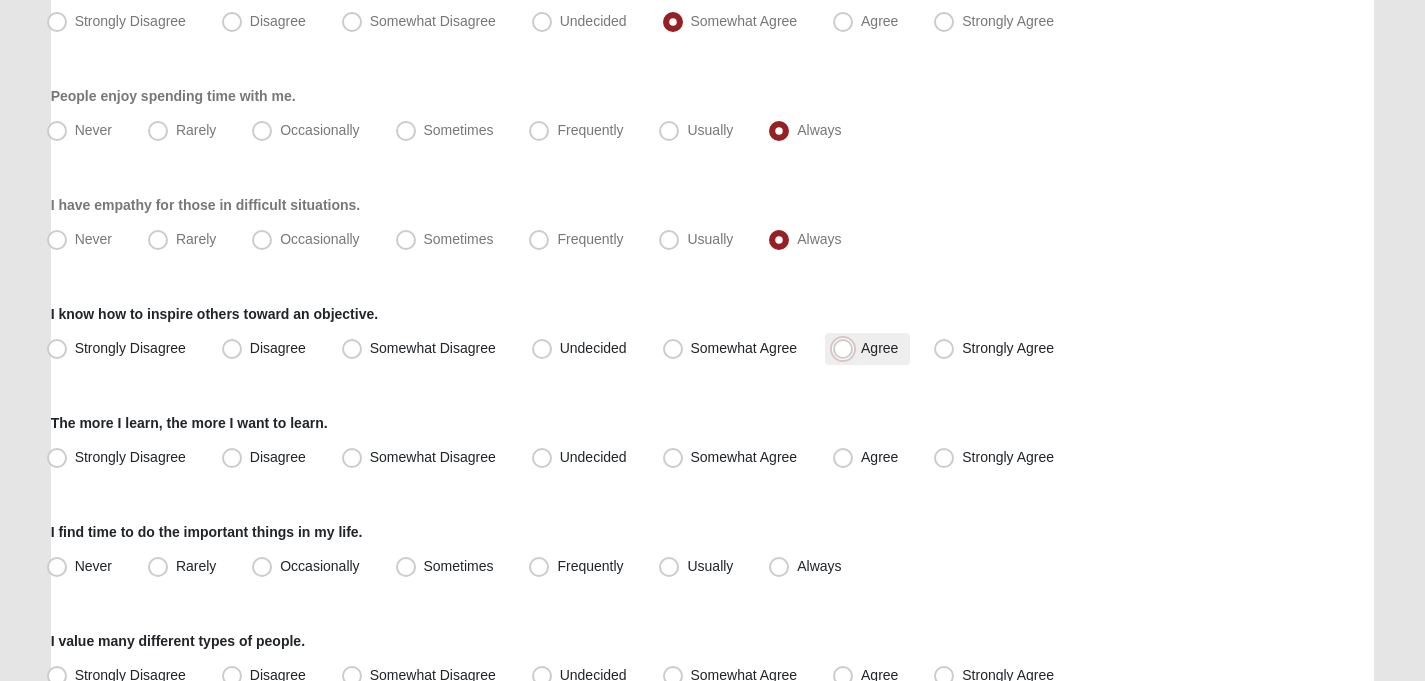 click on "Agree" at bounding box center [847, 348] 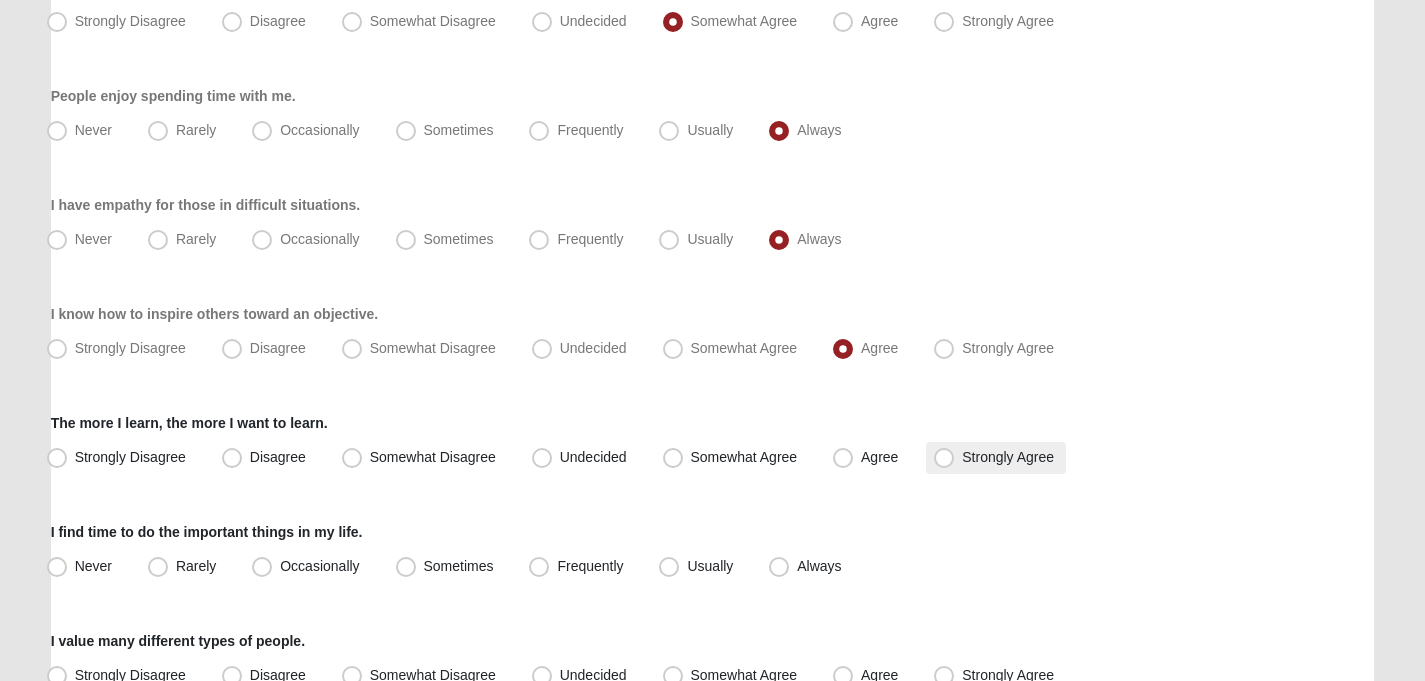 click on "Strongly Agree" at bounding box center (996, 458) 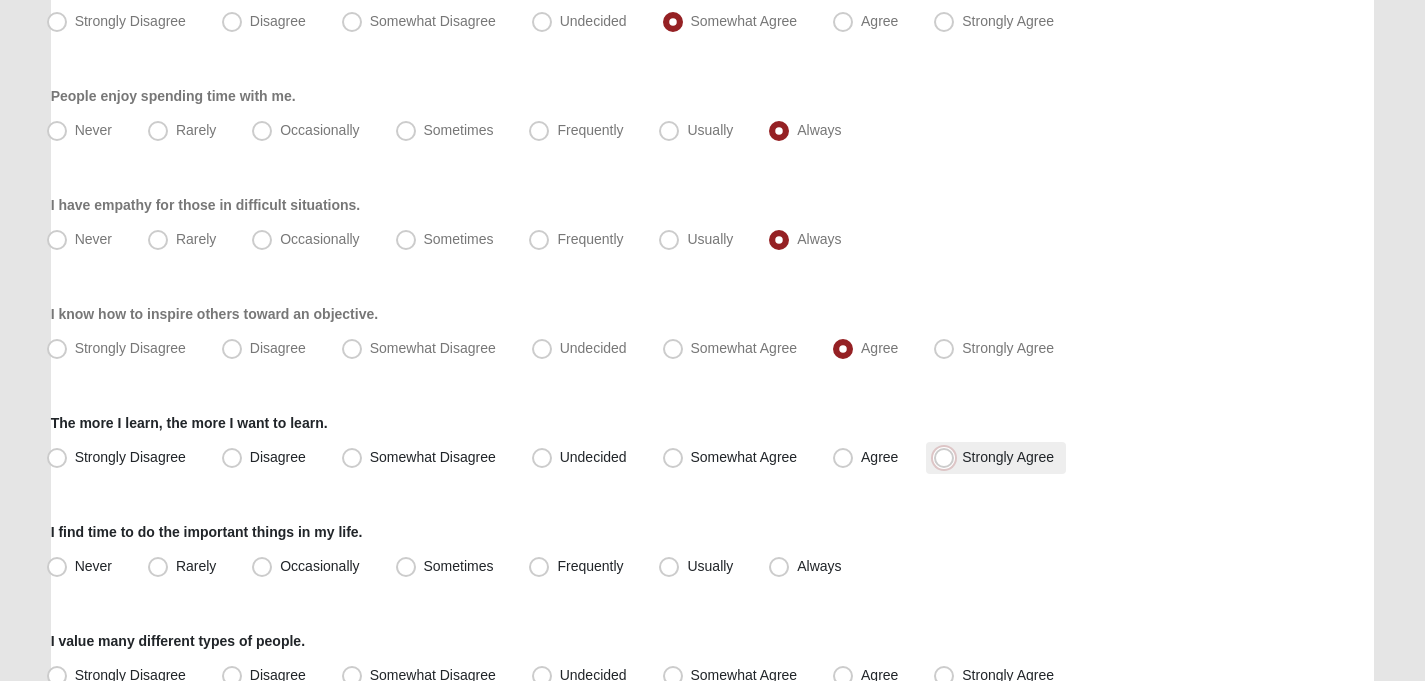 click on "Strongly Agree" at bounding box center (948, 457) 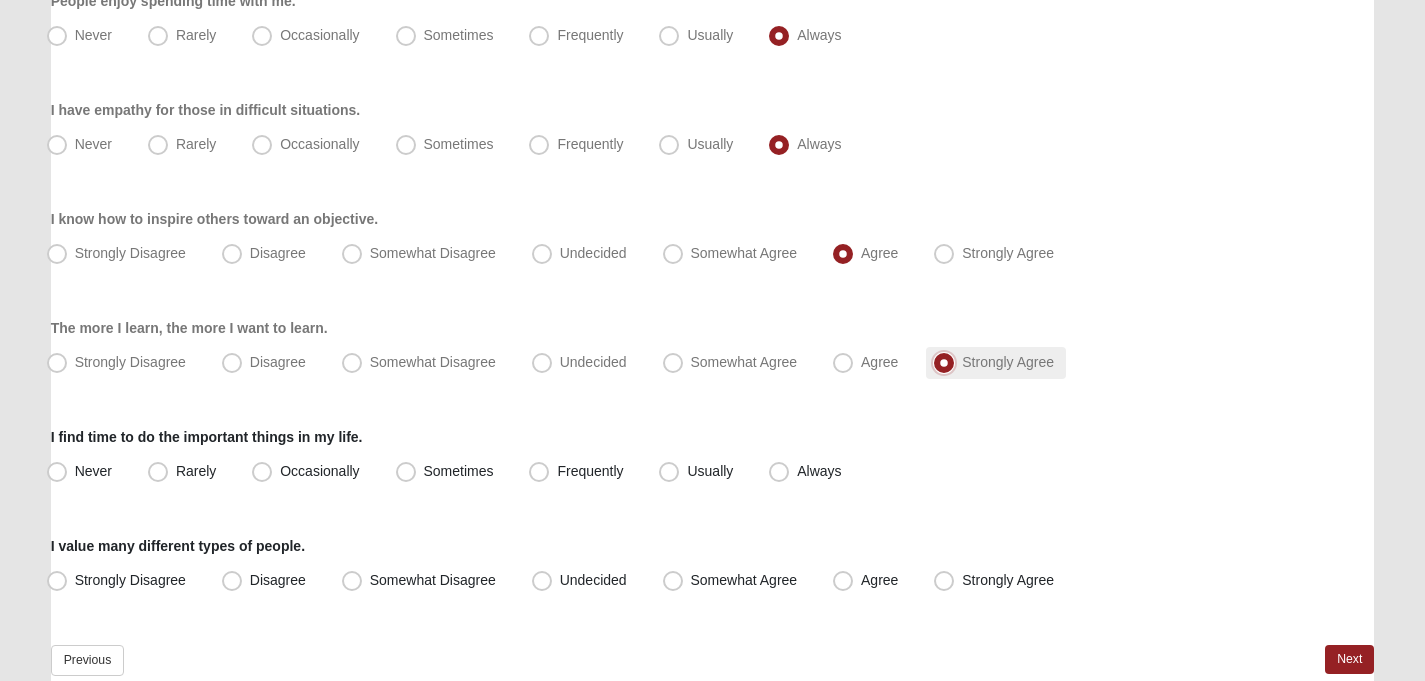 scroll, scrollTop: 1830, scrollLeft: 0, axis: vertical 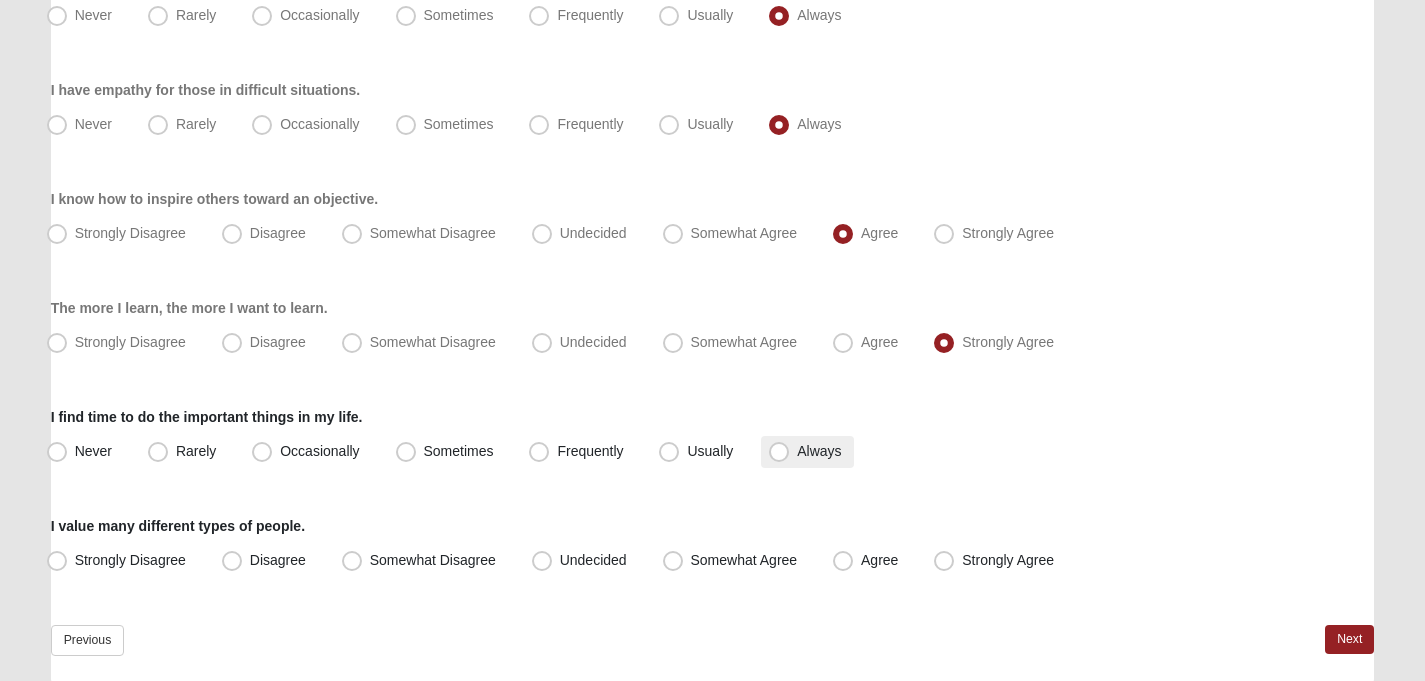 click on "Always" at bounding box center [819, 451] 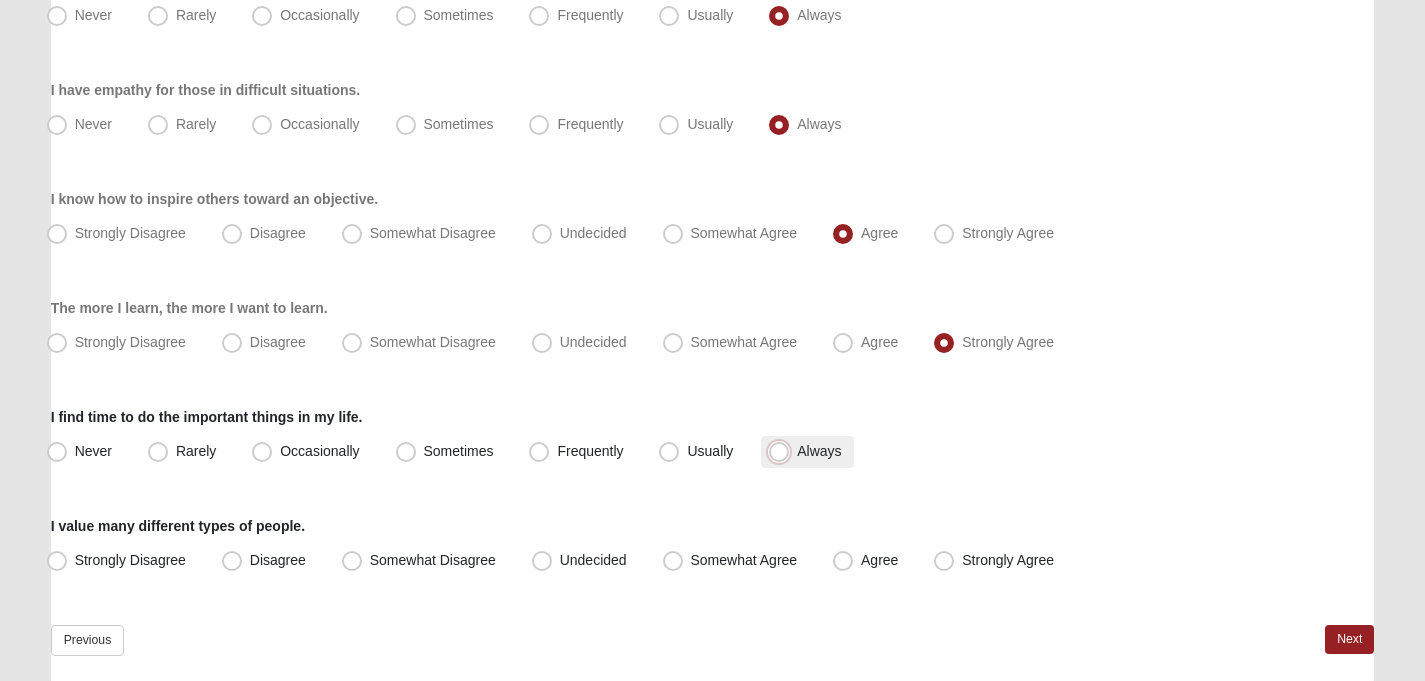 click on "Always" at bounding box center [783, 451] 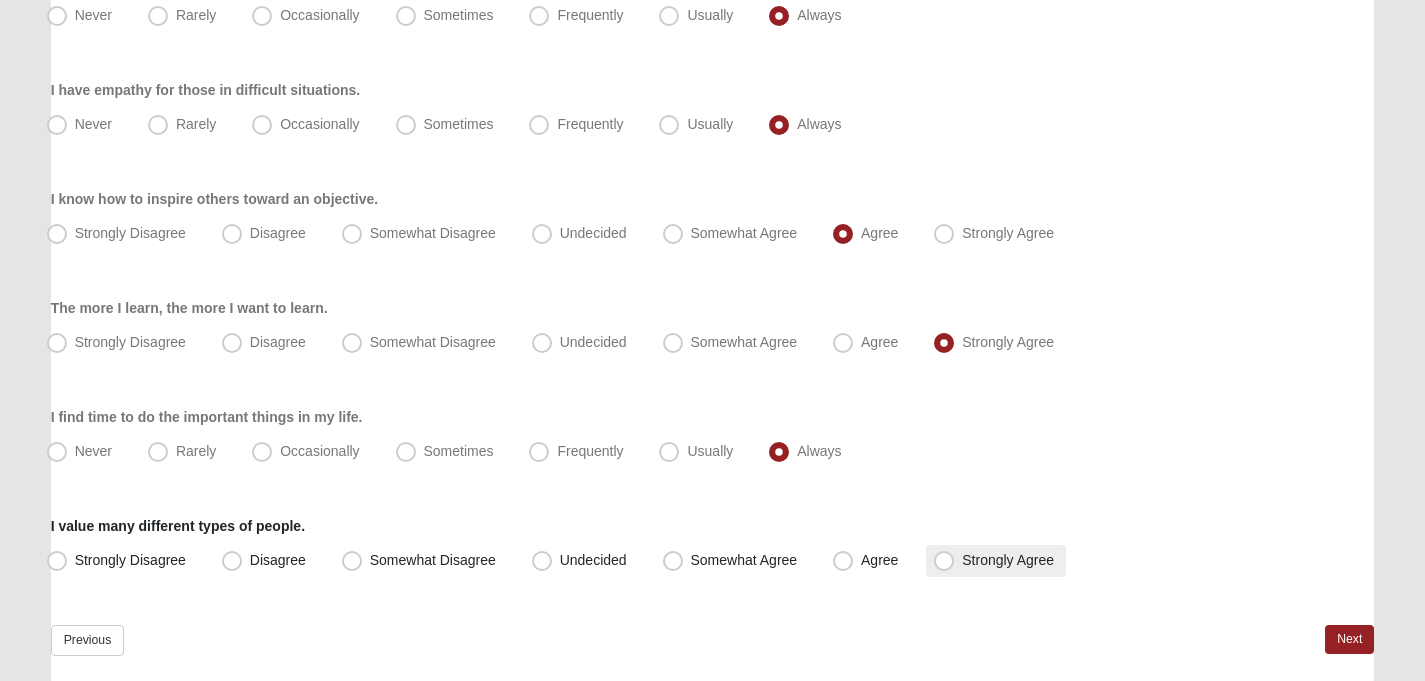 click on "Strongly Agree" at bounding box center [996, 561] 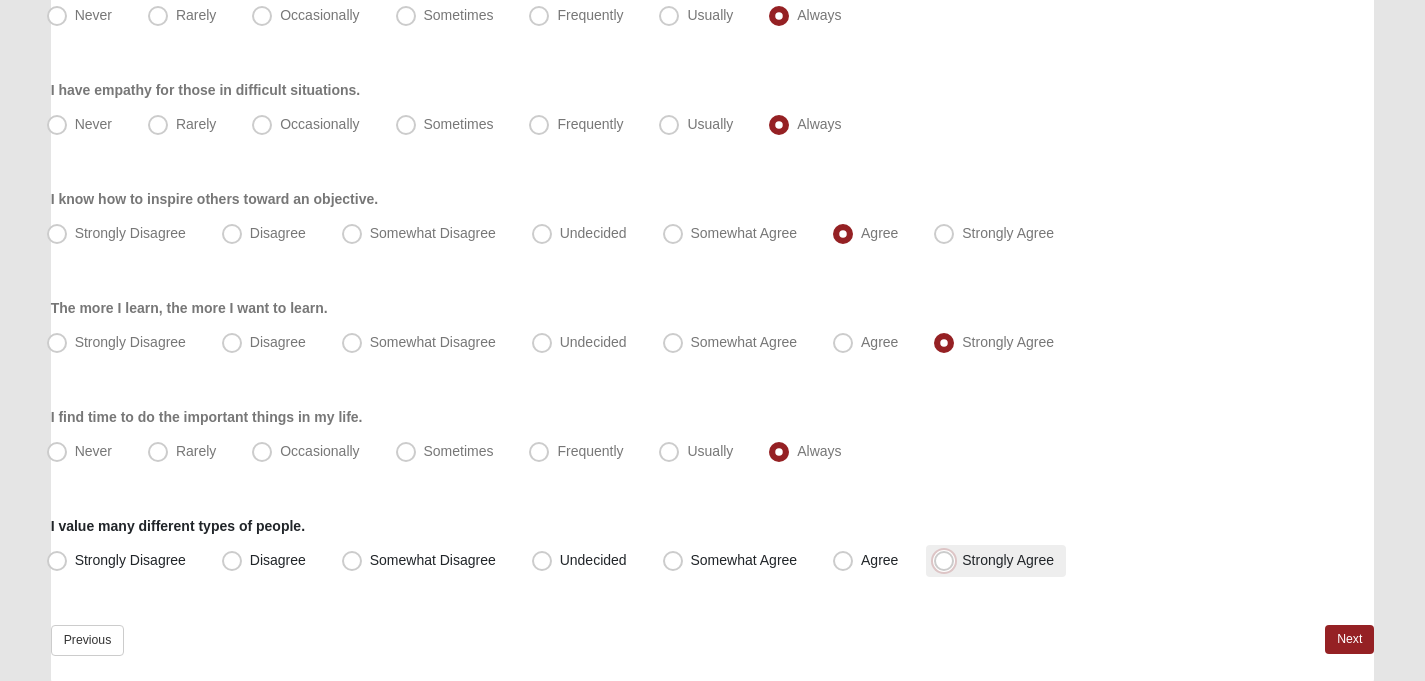 click on "Strongly Agree" at bounding box center [948, 560] 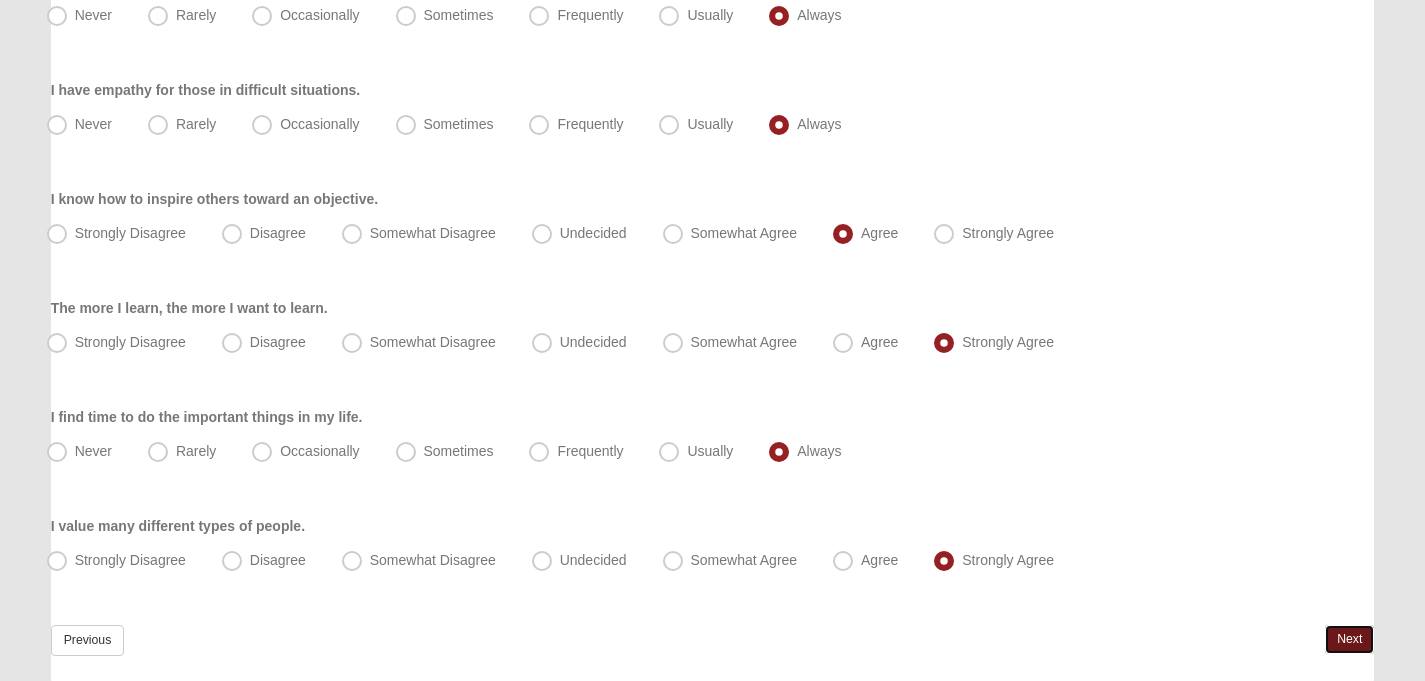 click on "Next" at bounding box center [1349, 639] 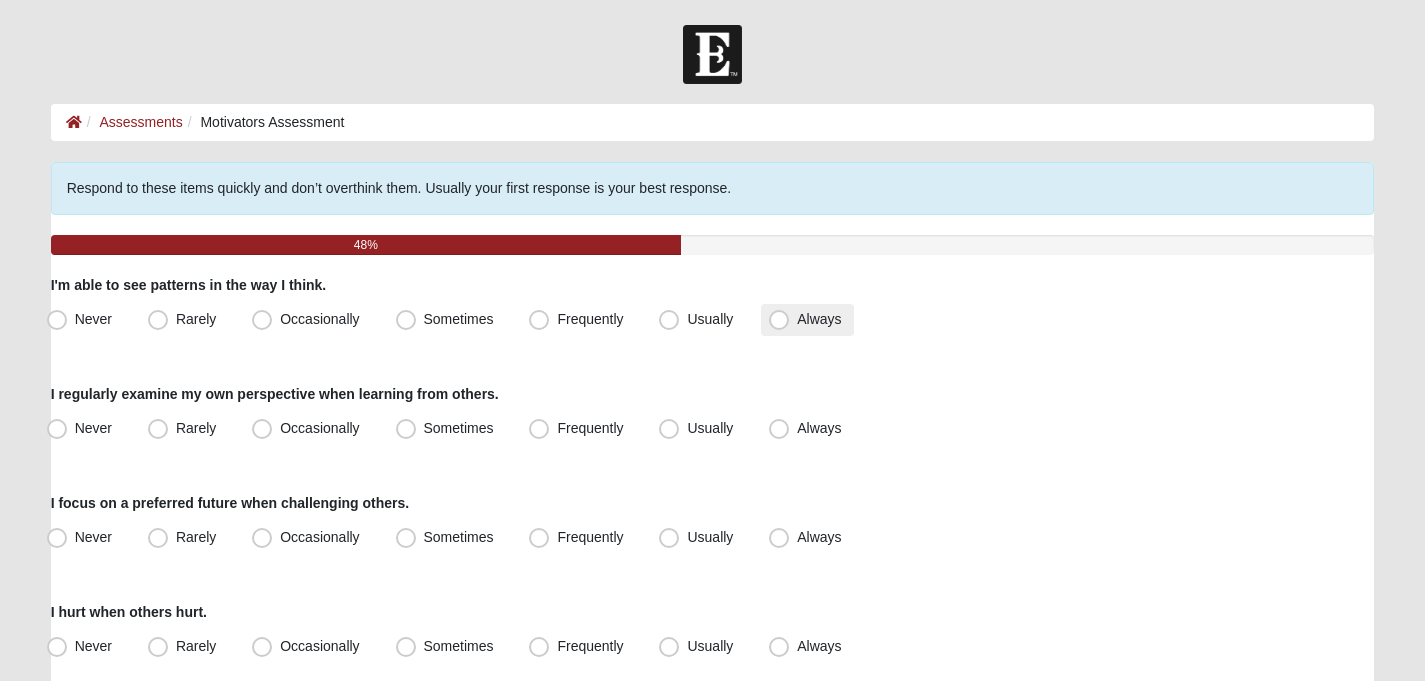 click on "Always" at bounding box center [819, 319] 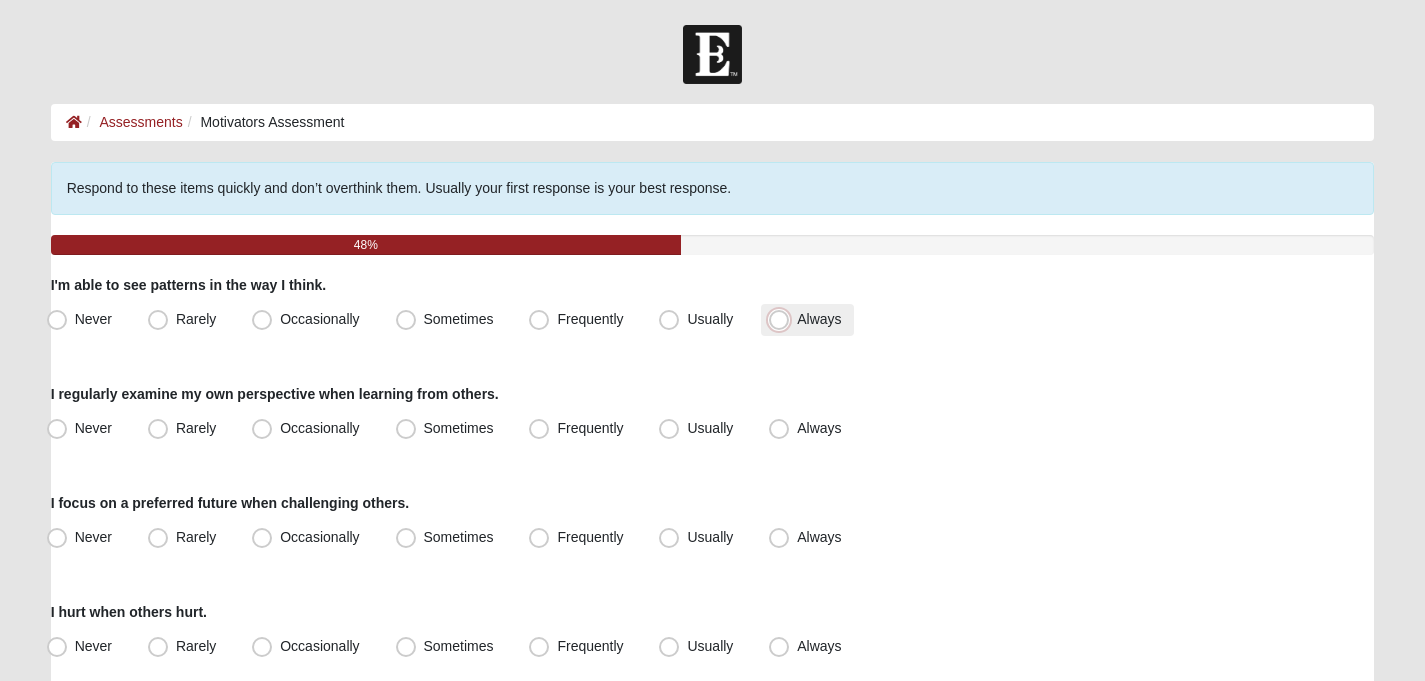 click on "Always" at bounding box center [783, 319] 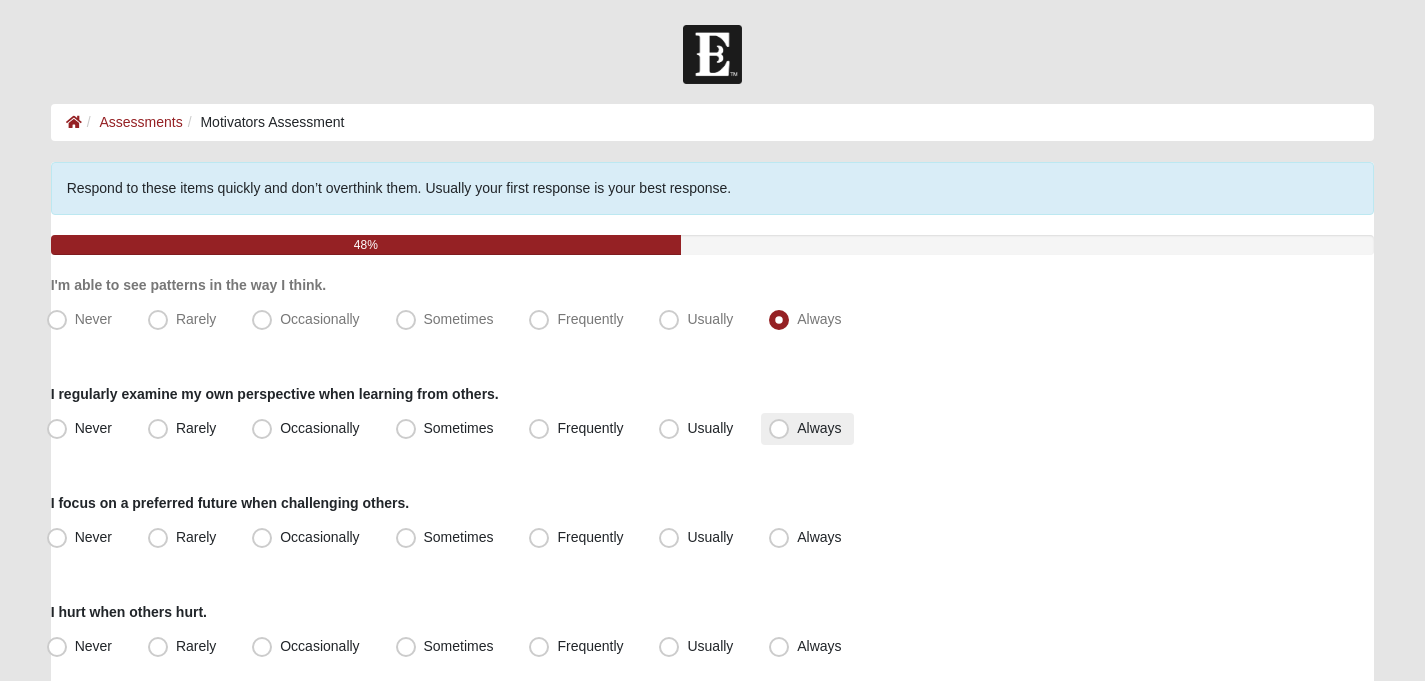 click on "Always" at bounding box center [819, 428] 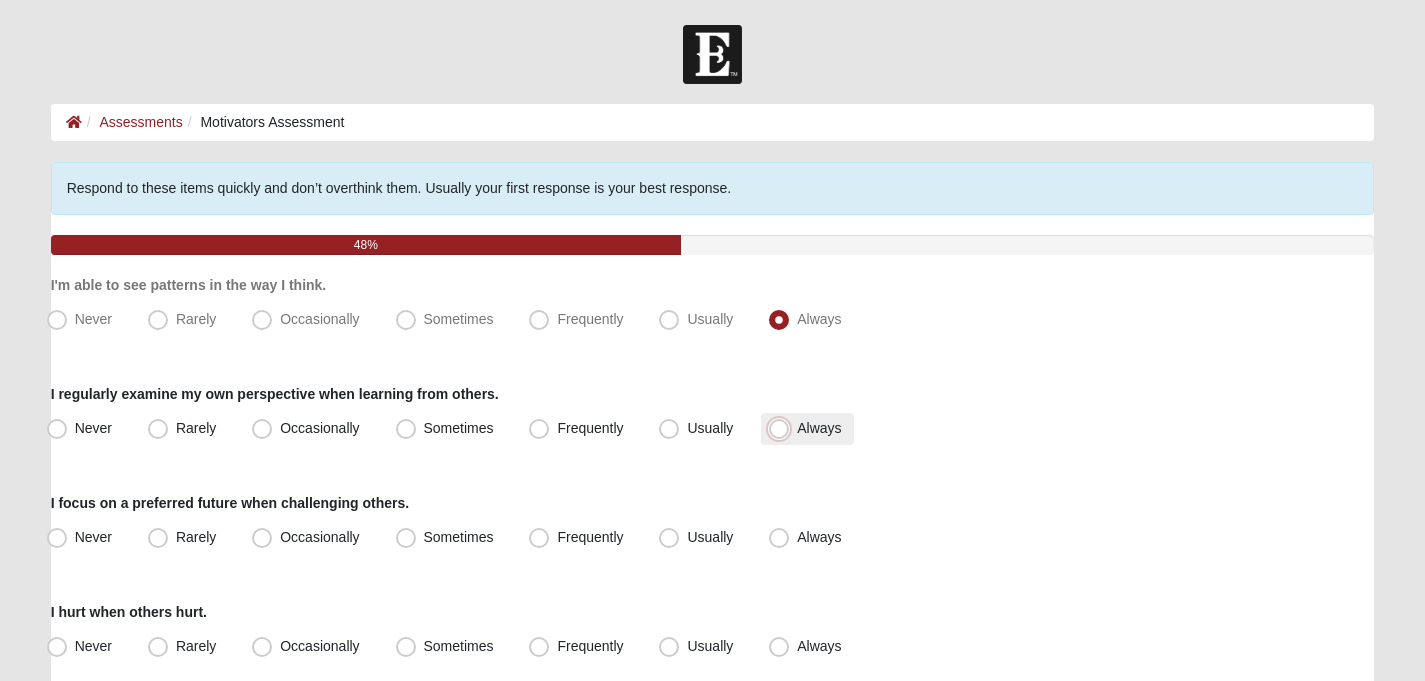 click on "Always" at bounding box center [783, 428] 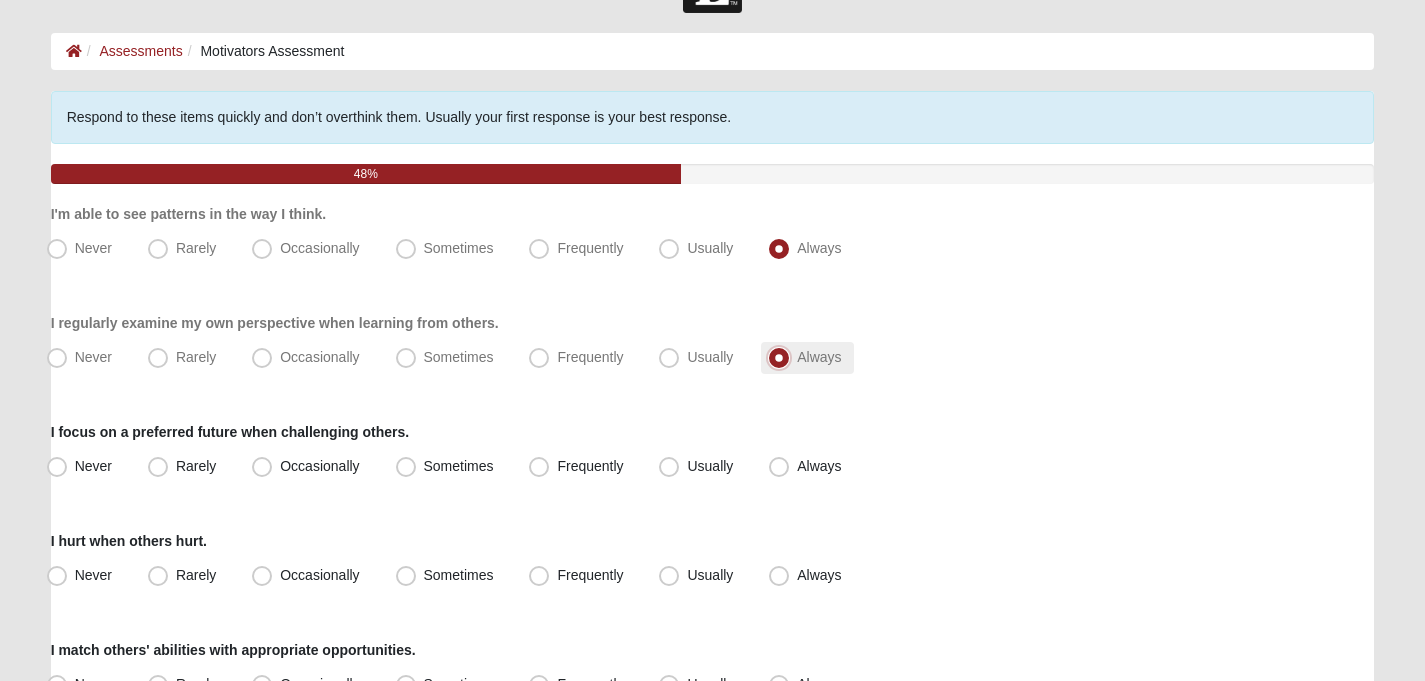 scroll, scrollTop: 75, scrollLeft: 0, axis: vertical 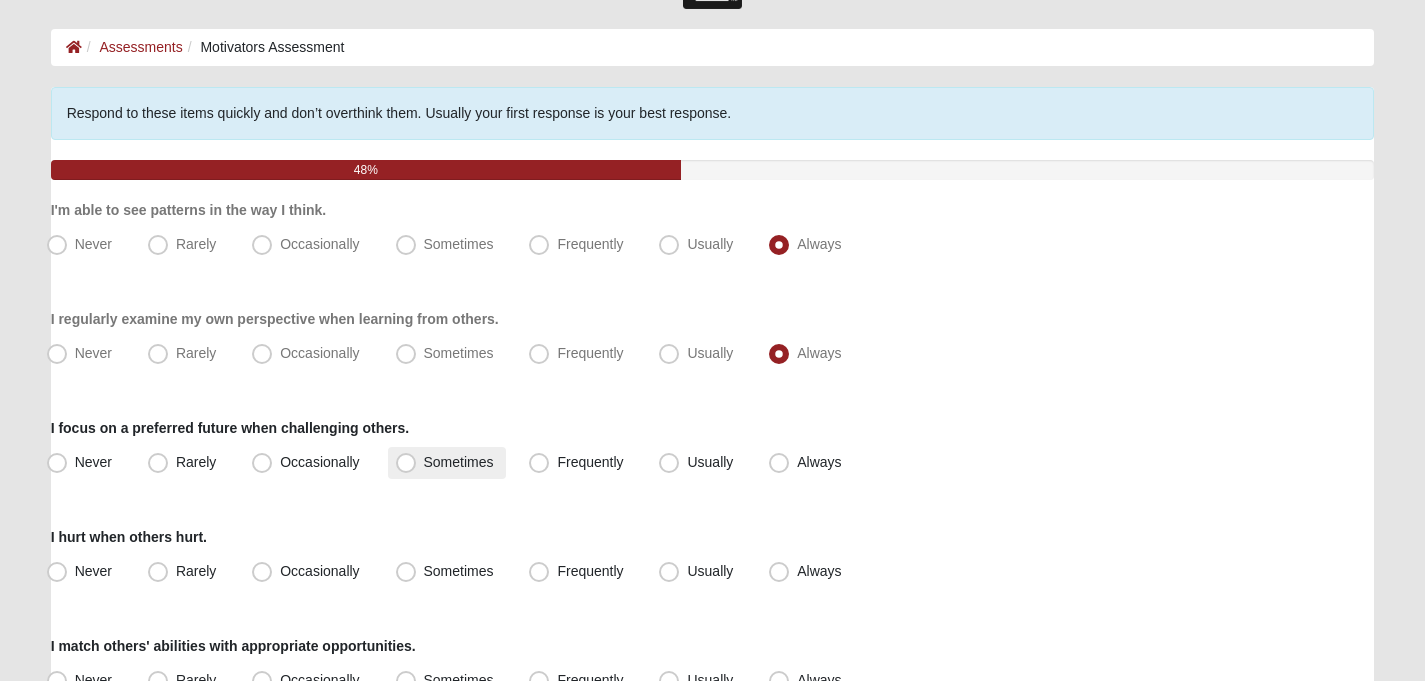 click on "Sometimes" at bounding box center (459, 462) 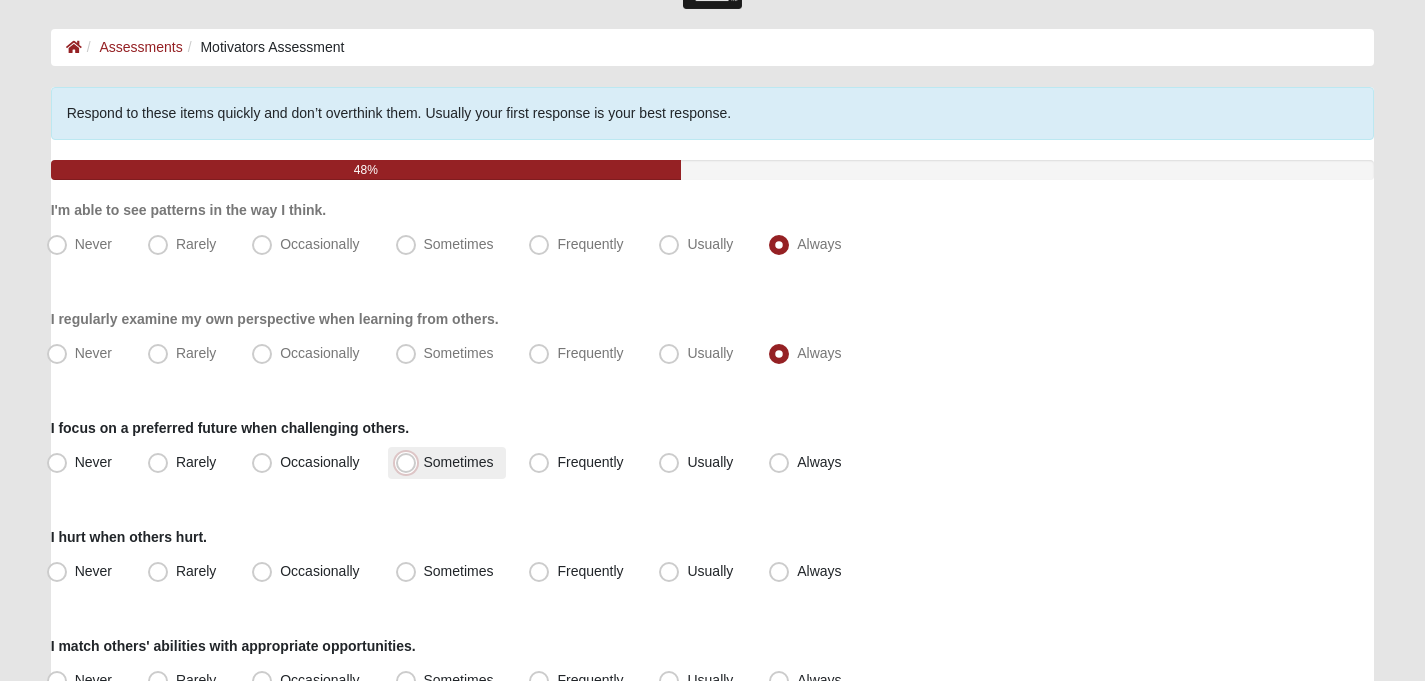 click on "Sometimes" at bounding box center [410, 462] 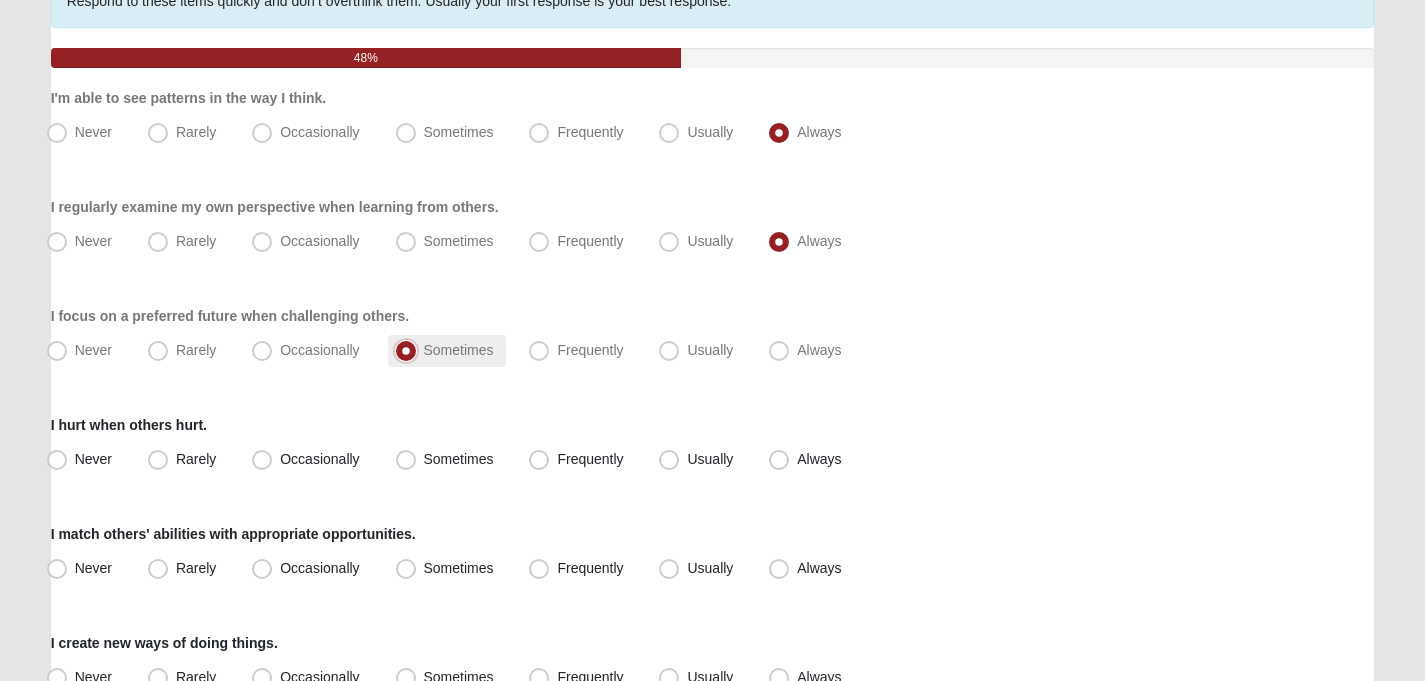 scroll, scrollTop: 188, scrollLeft: 0, axis: vertical 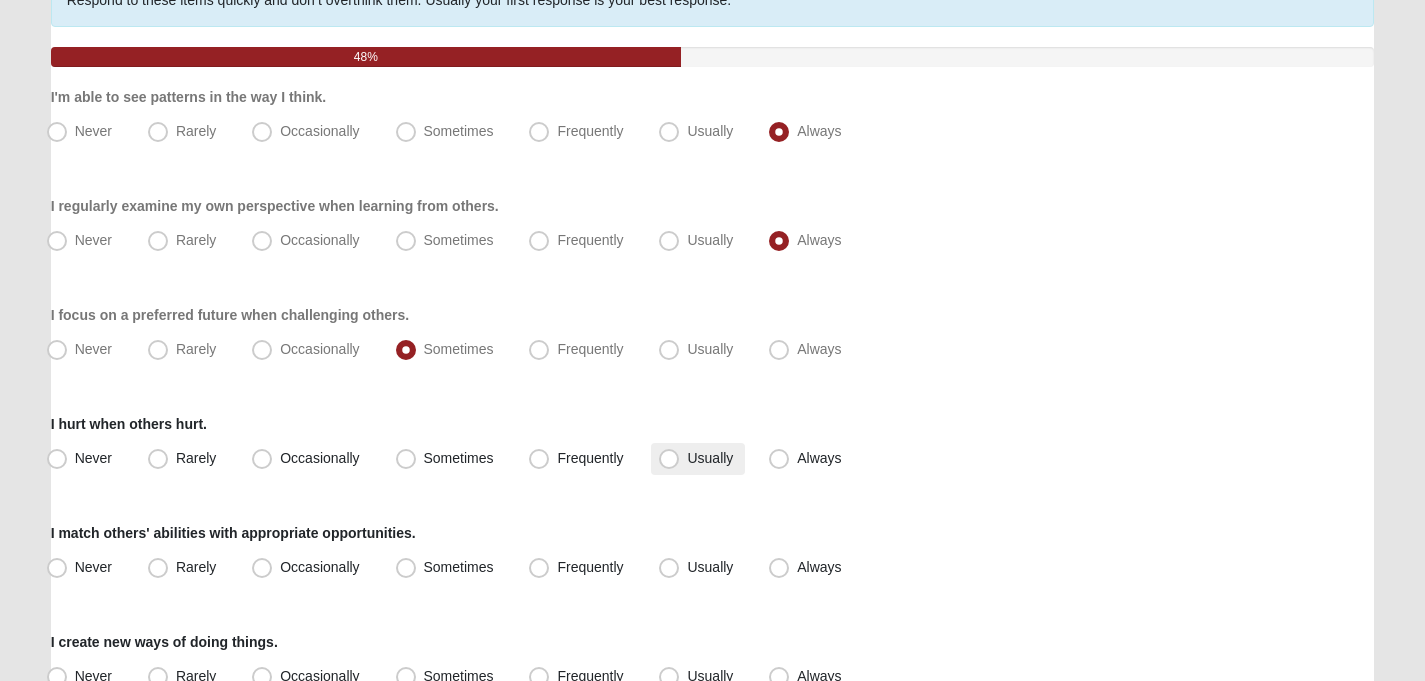 click on "Usually" at bounding box center (710, 458) 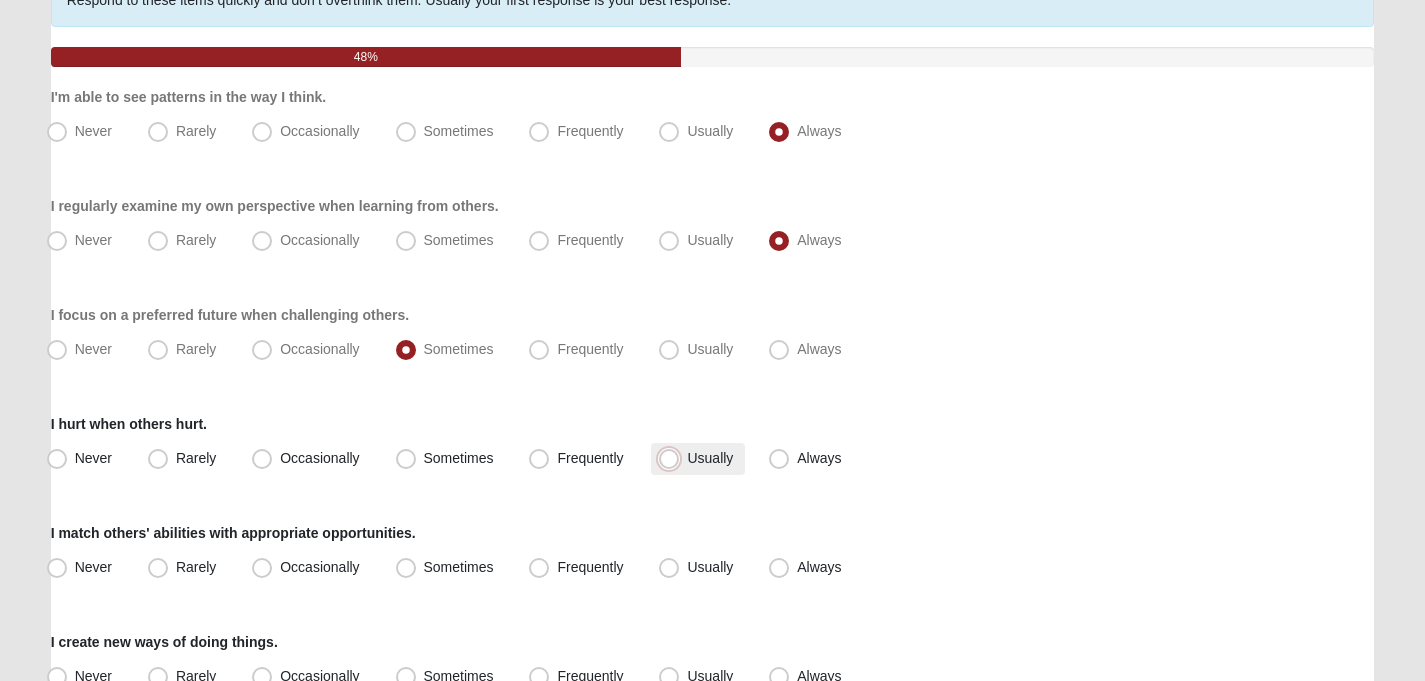 click on "Usually" at bounding box center (673, 458) 